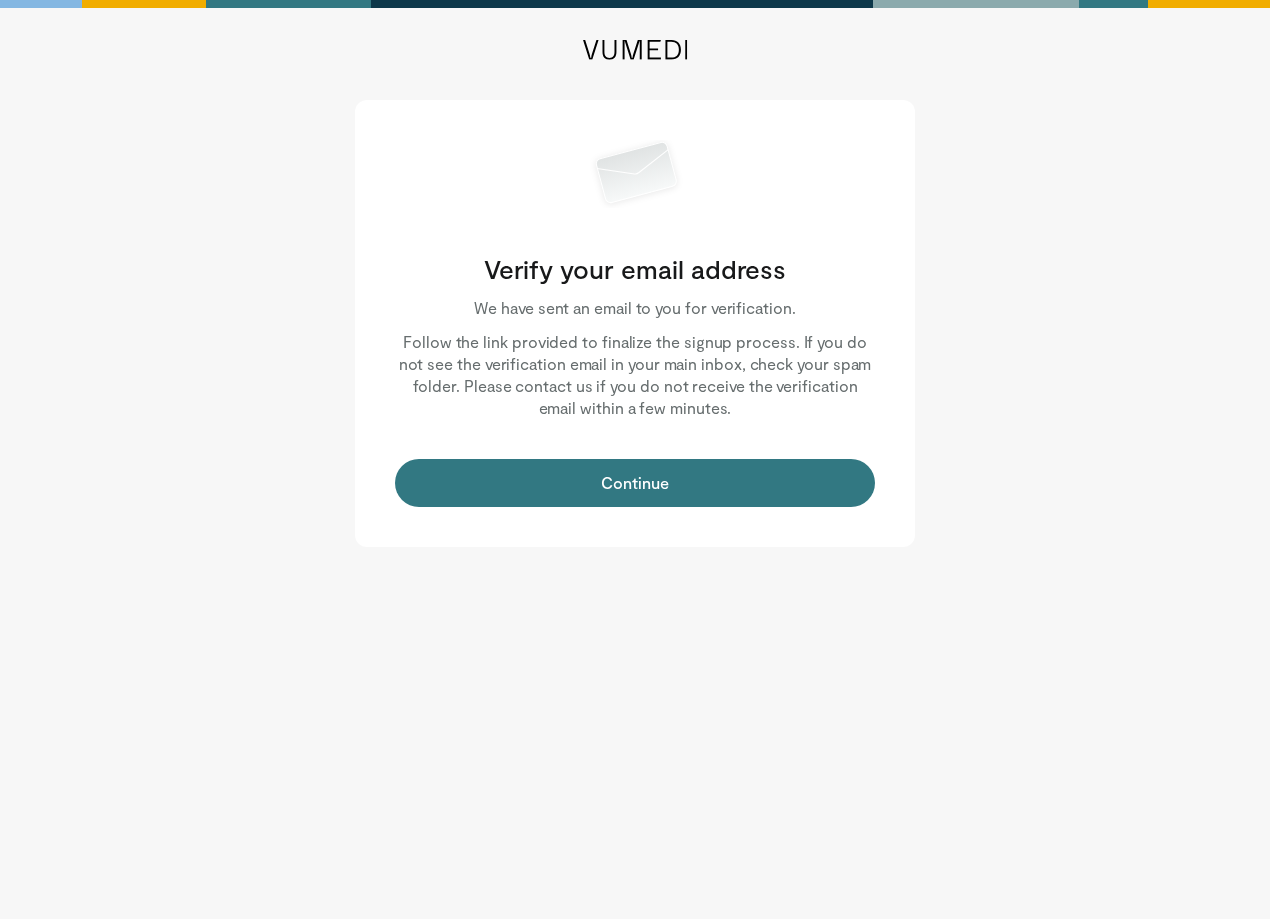 scroll, scrollTop: 0, scrollLeft: 0, axis: both 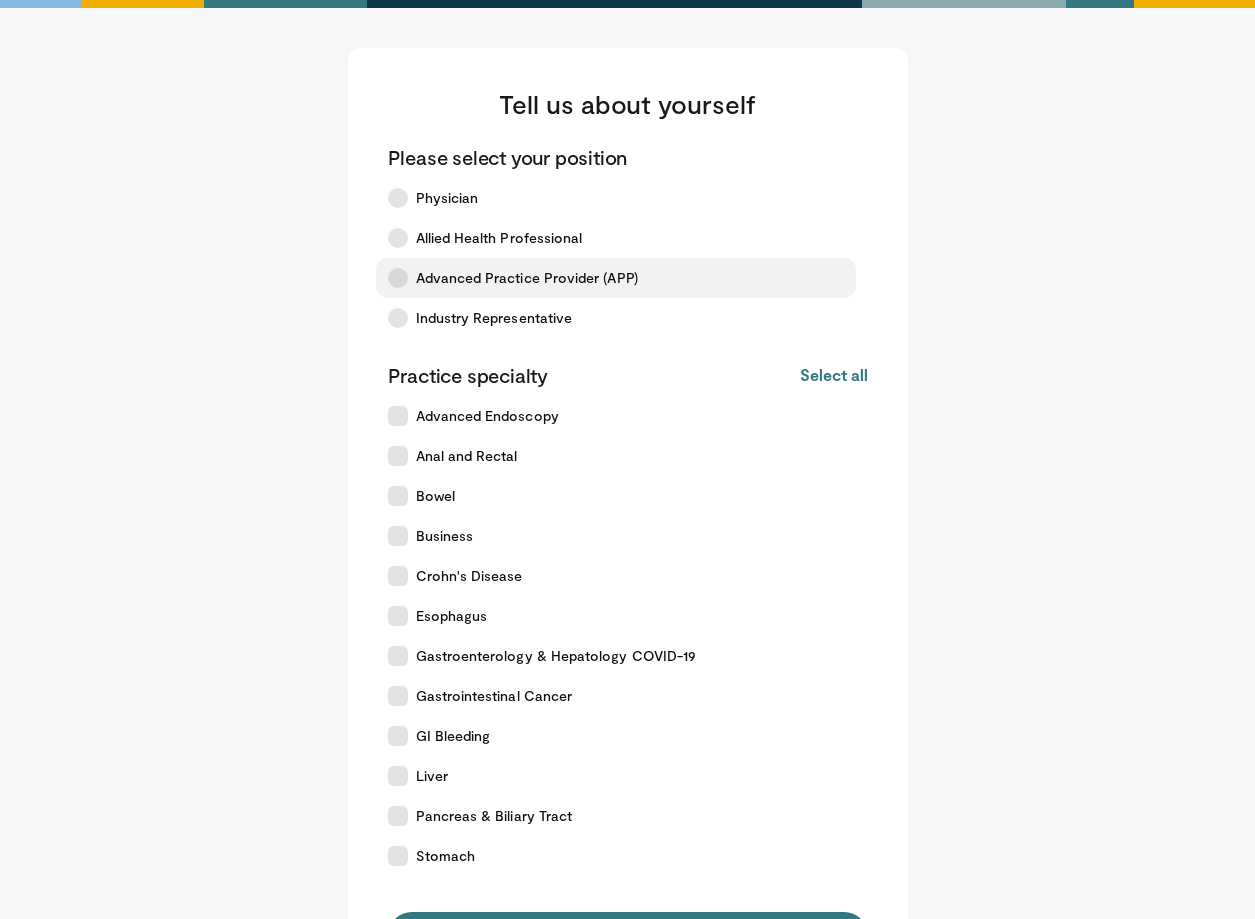 click on "Advanced Practice Provider (APP)" at bounding box center (616, 278) 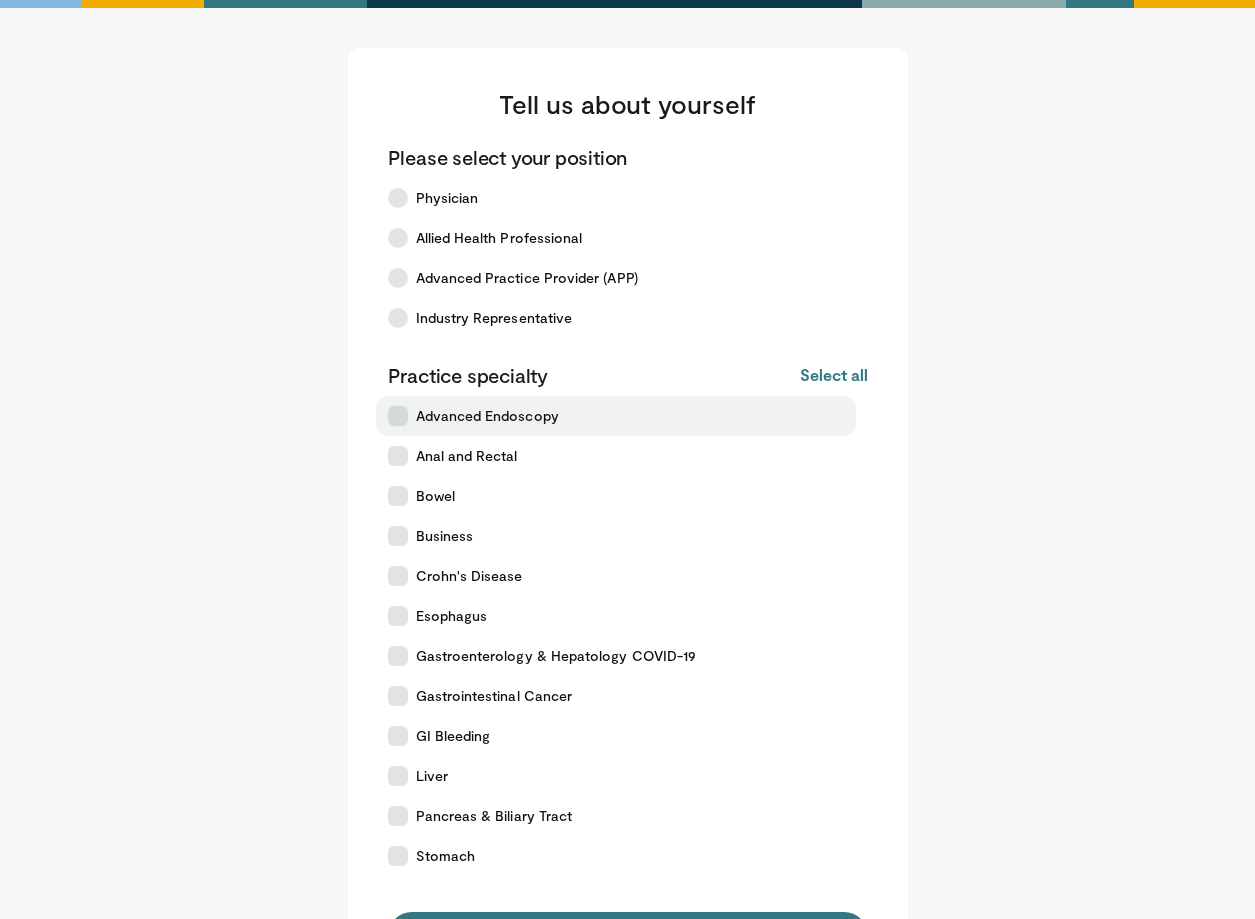 scroll, scrollTop: 100, scrollLeft: 0, axis: vertical 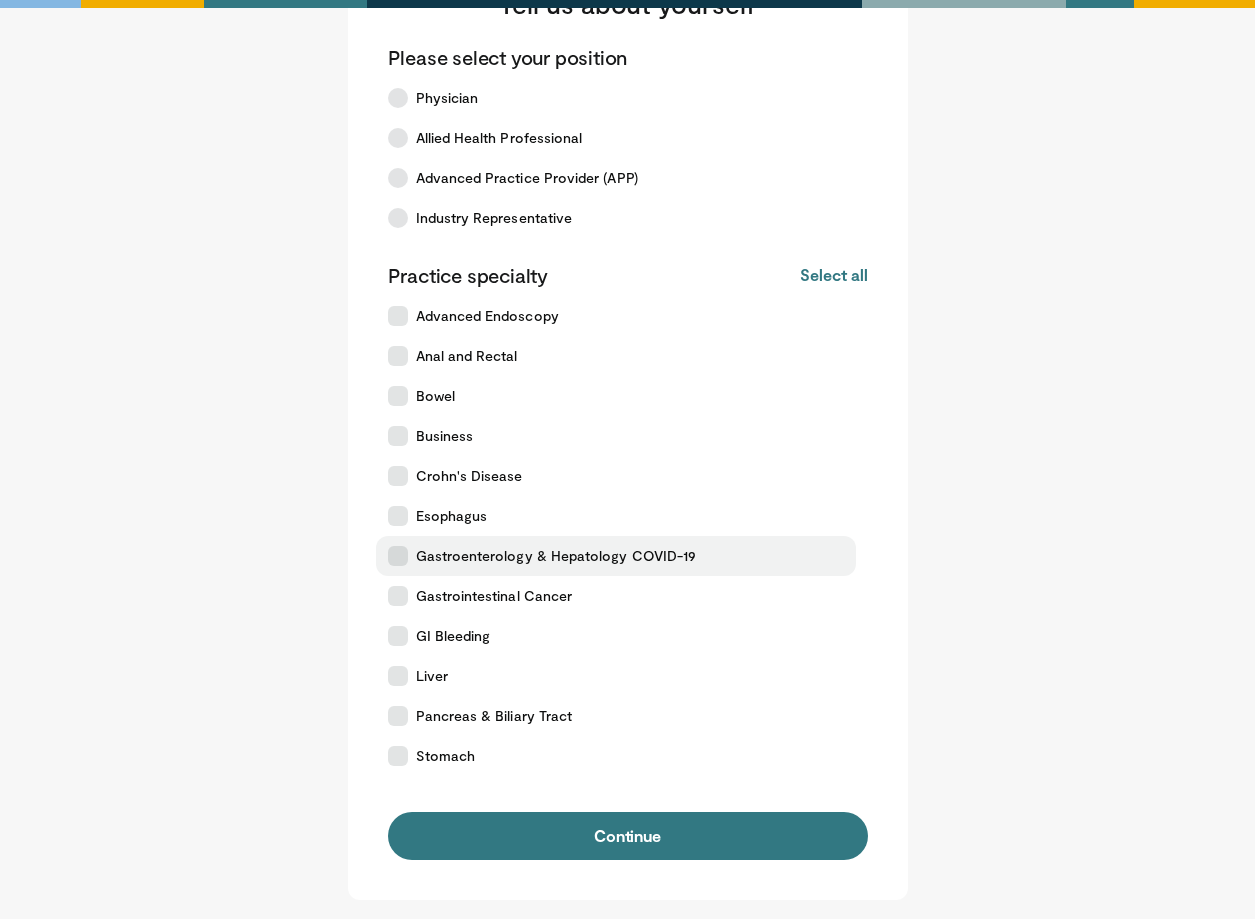 click on "Gastroenterology & Hepatology COVID-19" at bounding box center (556, 556) 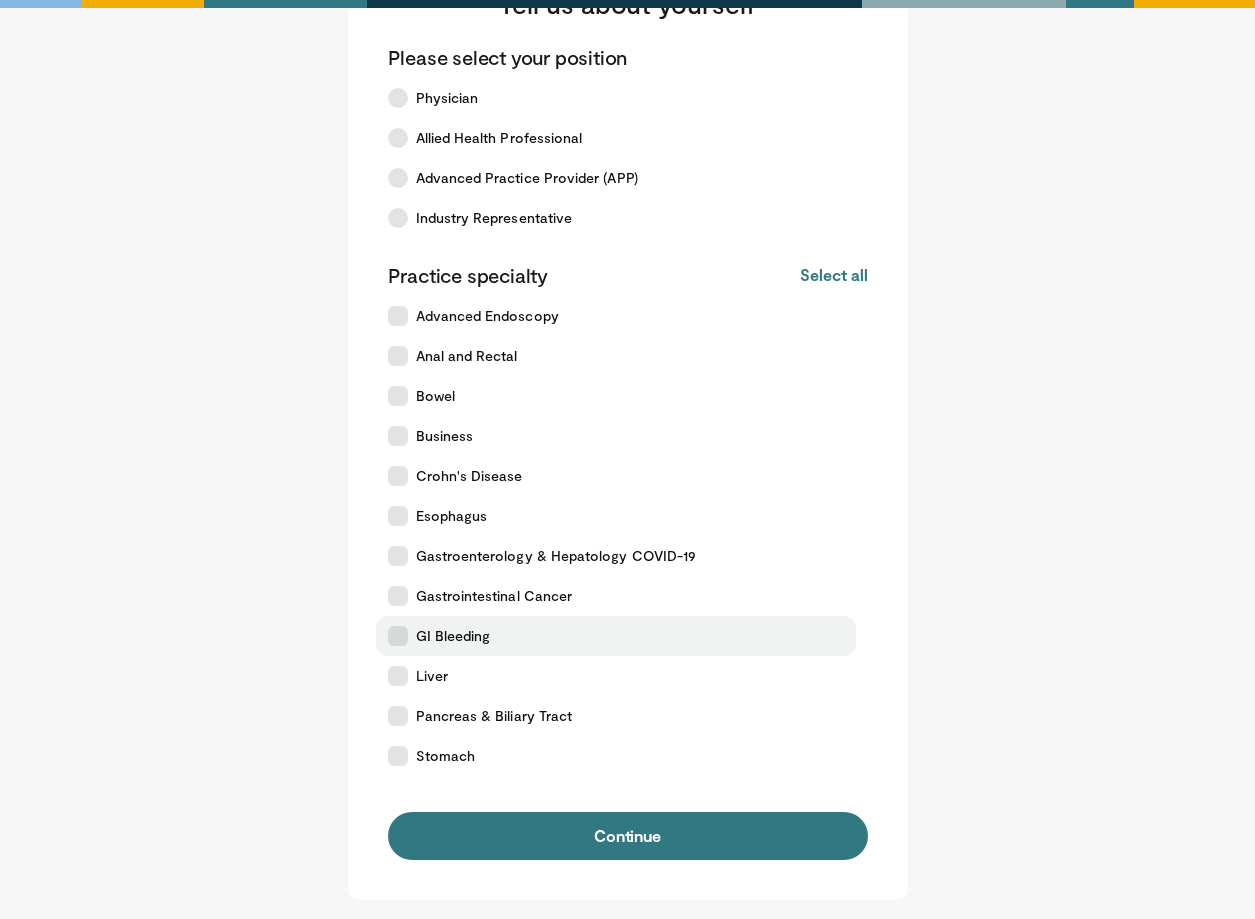 click on "GI Bleeding" at bounding box center [453, 636] 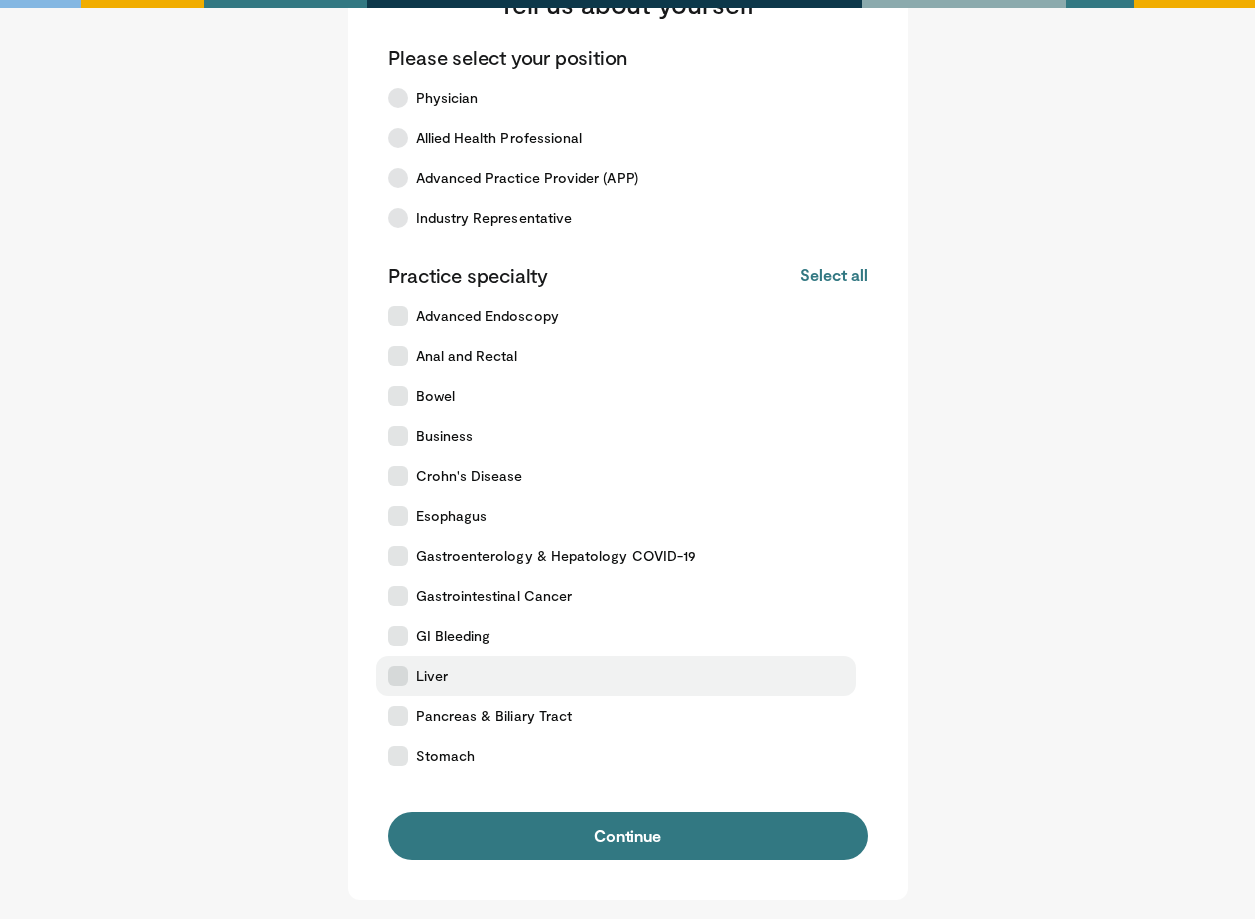 click on "Liver" at bounding box center [432, 676] 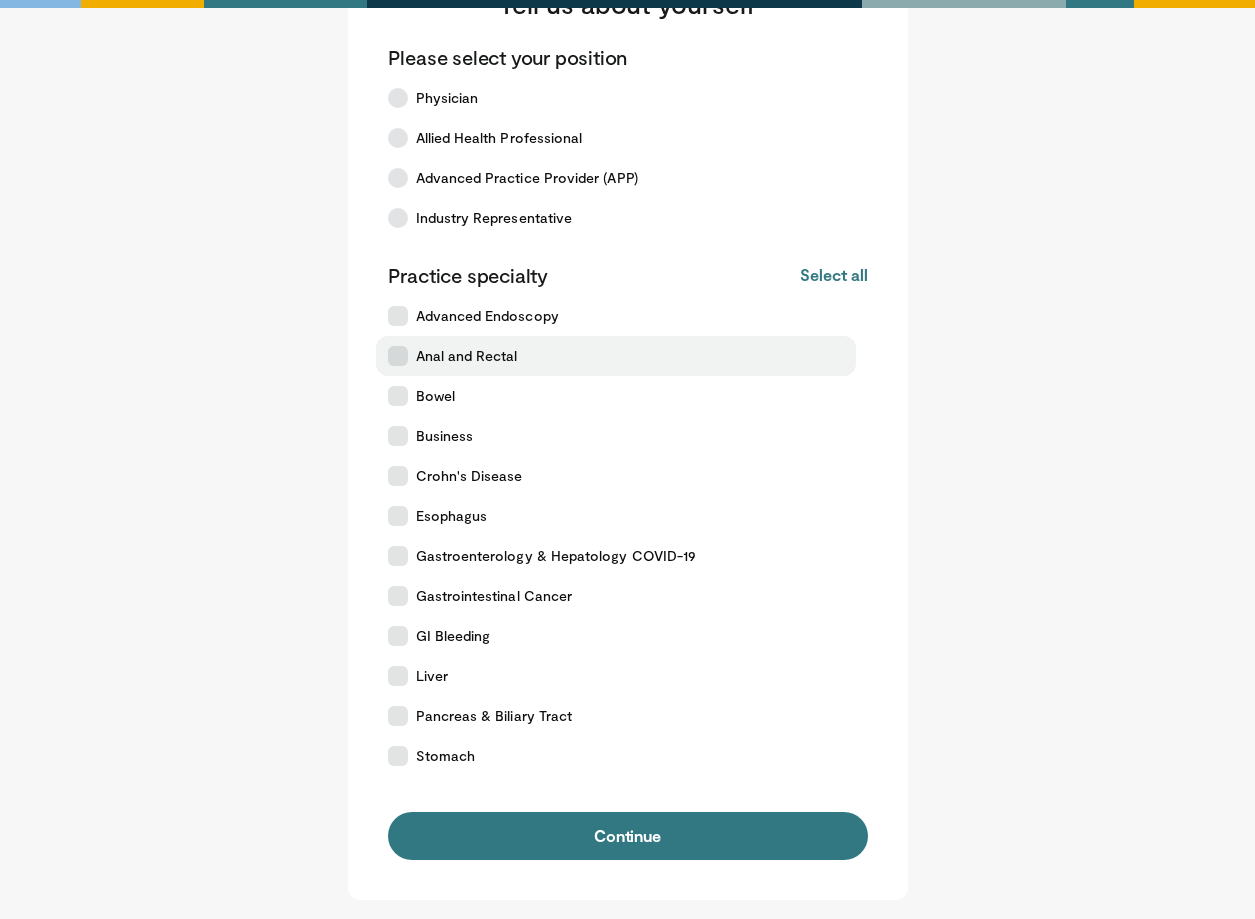 click on "Anal and Rectal" at bounding box center (616, 356) 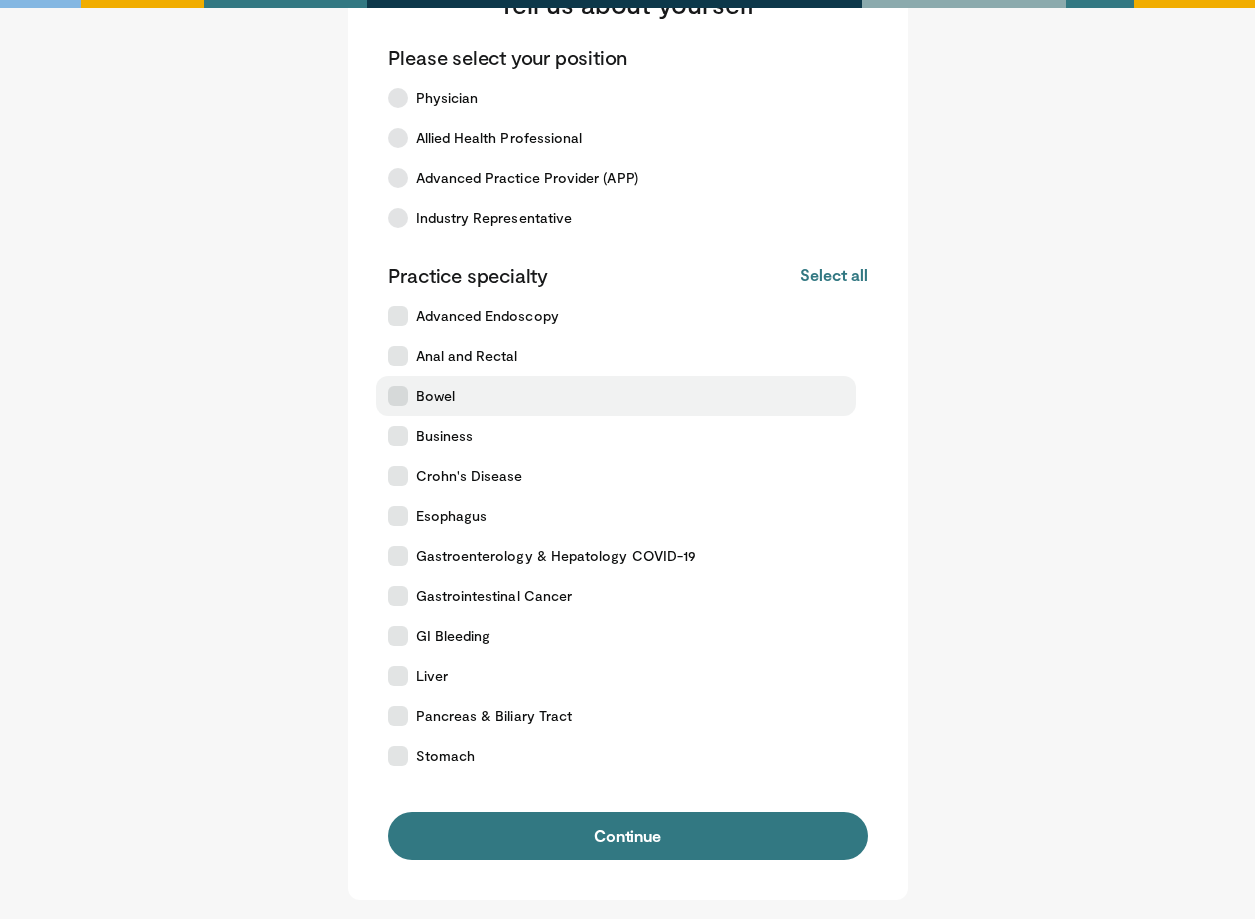 click on "Bowel" at bounding box center [435, 396] 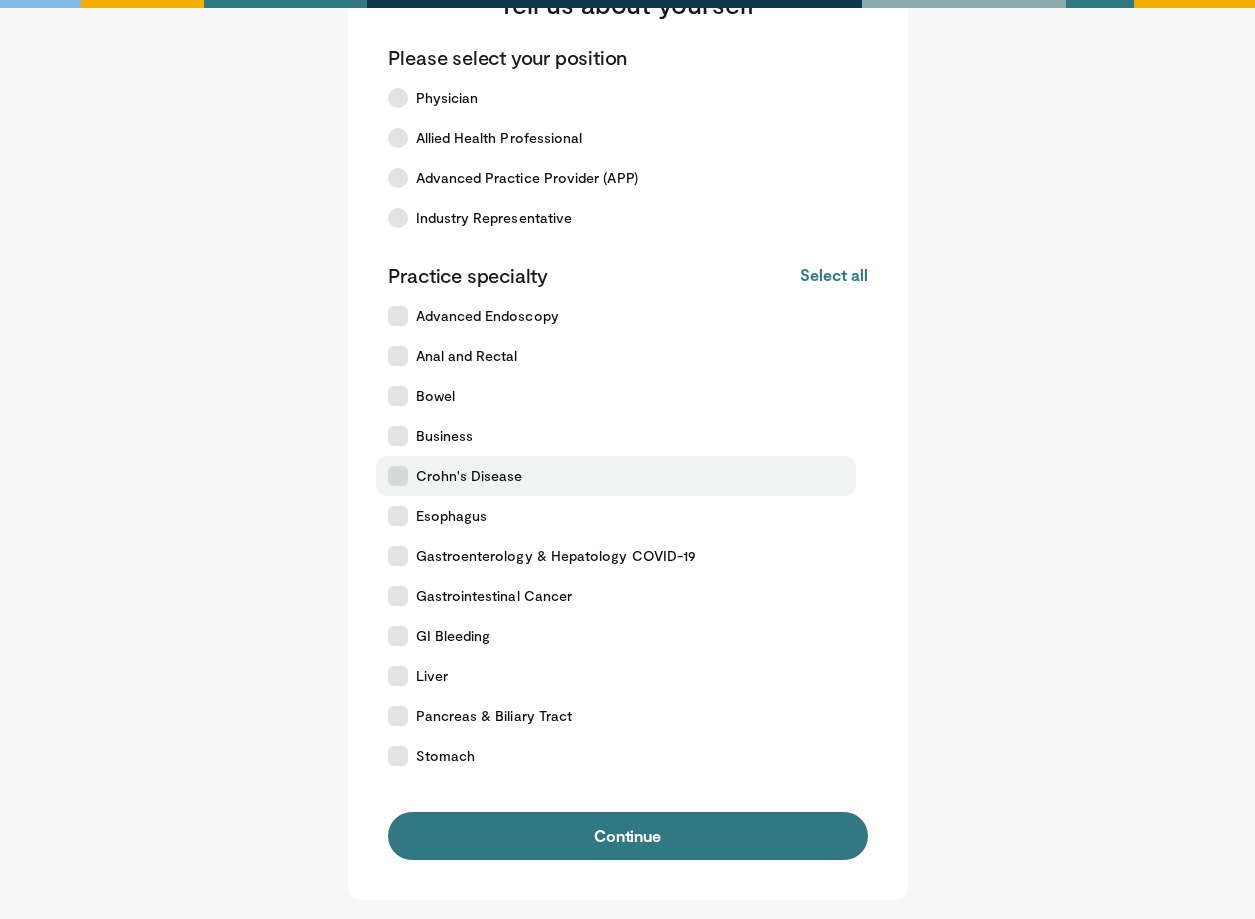 click on "Crohn's Disease" at bounding box center (469, 476) 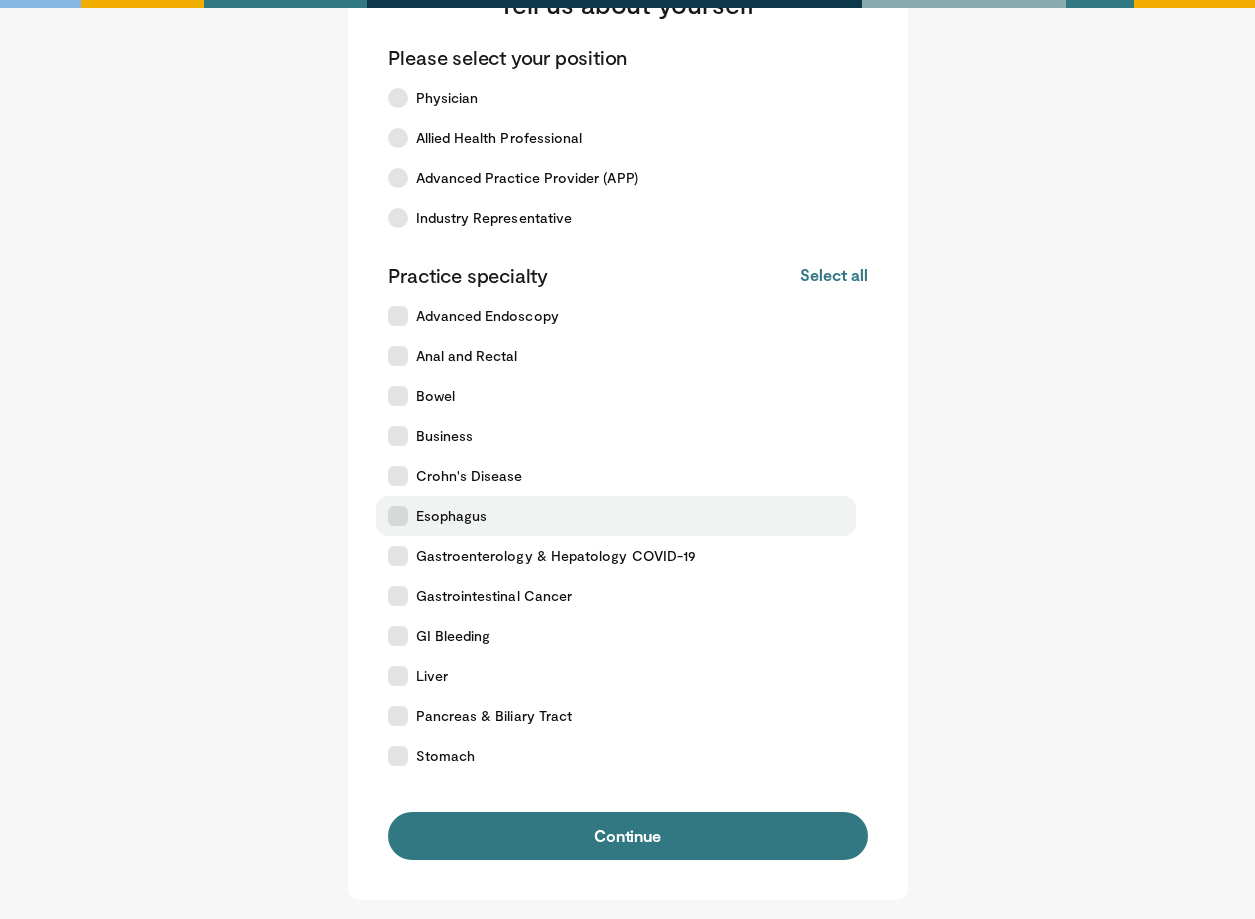 click on "Esophagus" at bounding box center [452, 516] 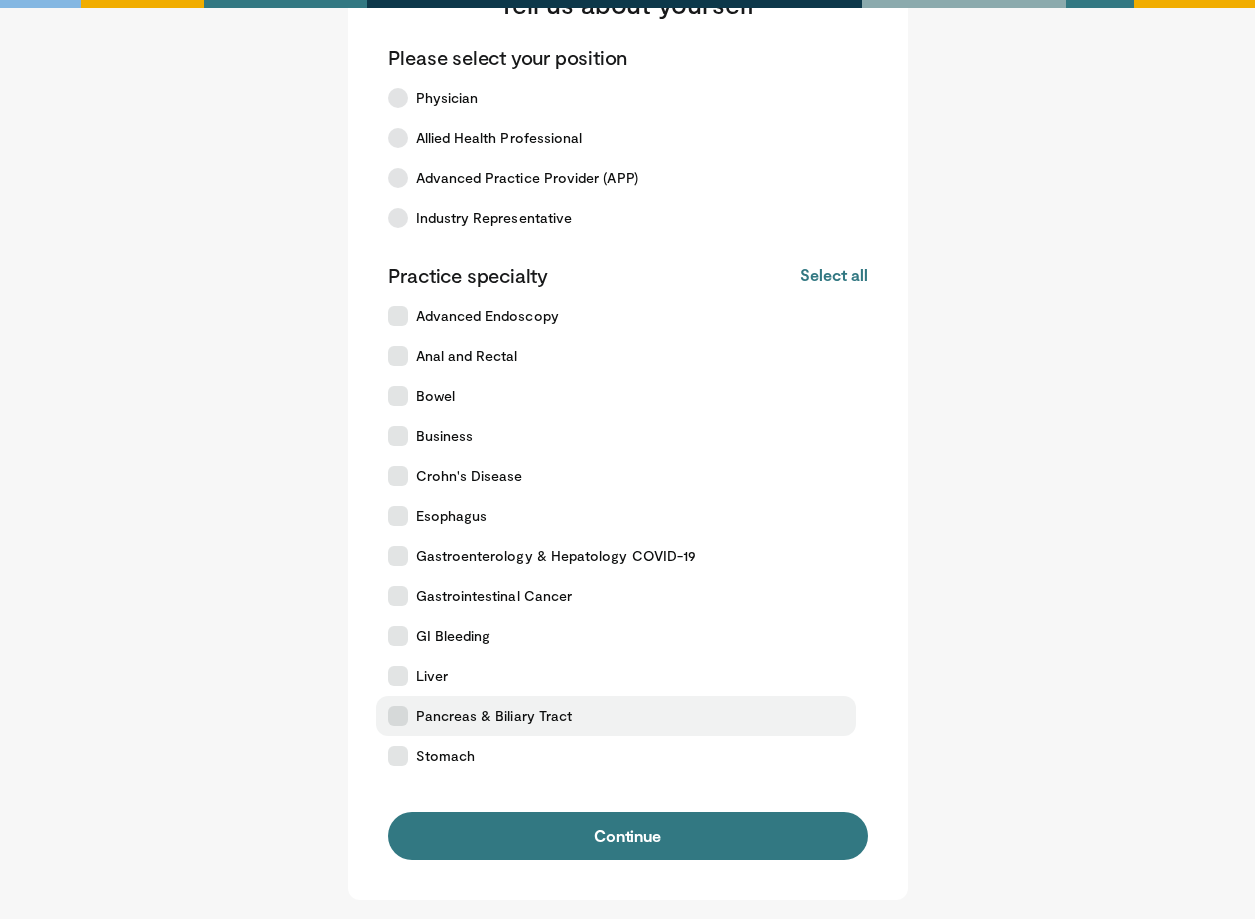 click on "Pancreas & Biliary Tract" at bounding box center [494, 716] 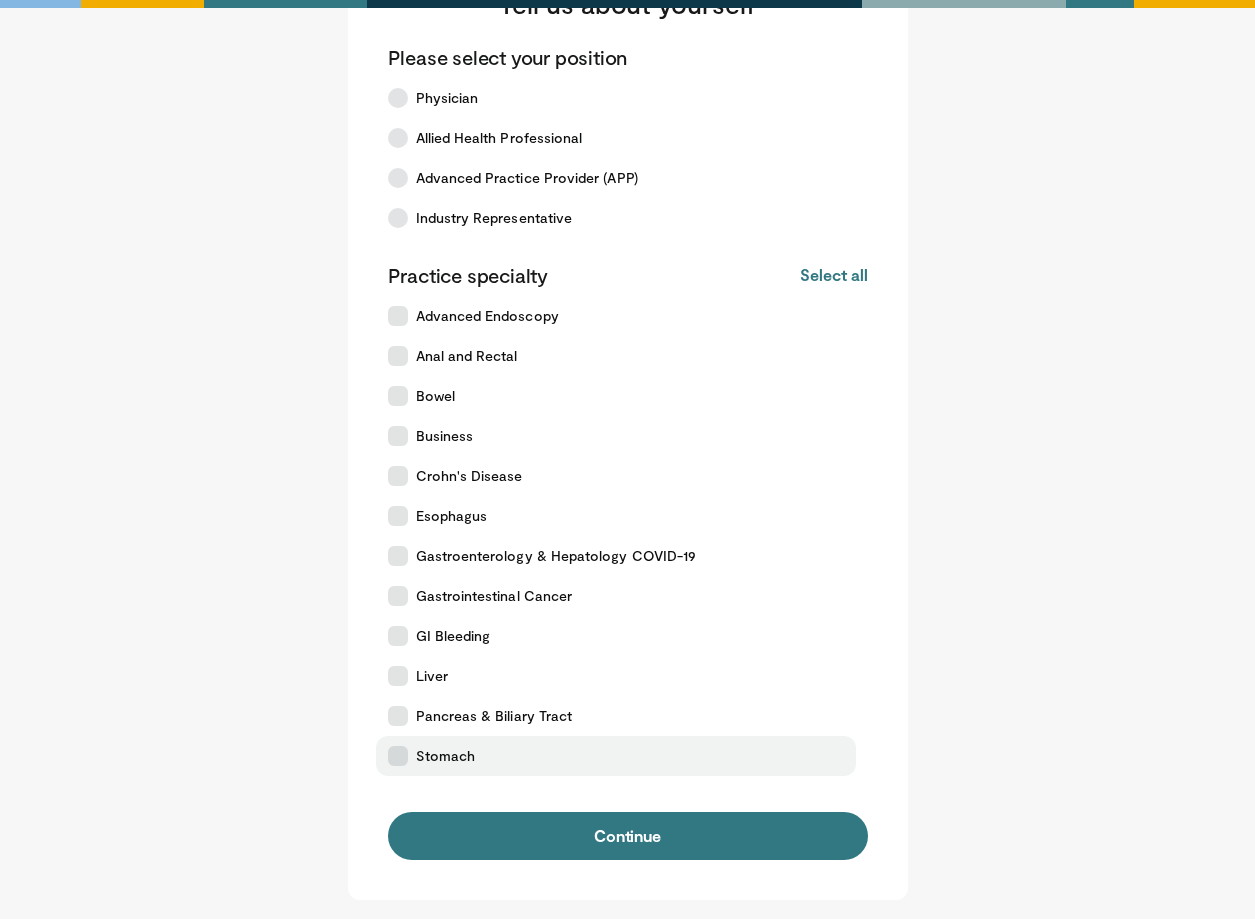 click on "Stomach" at bounding box center [446, 756] 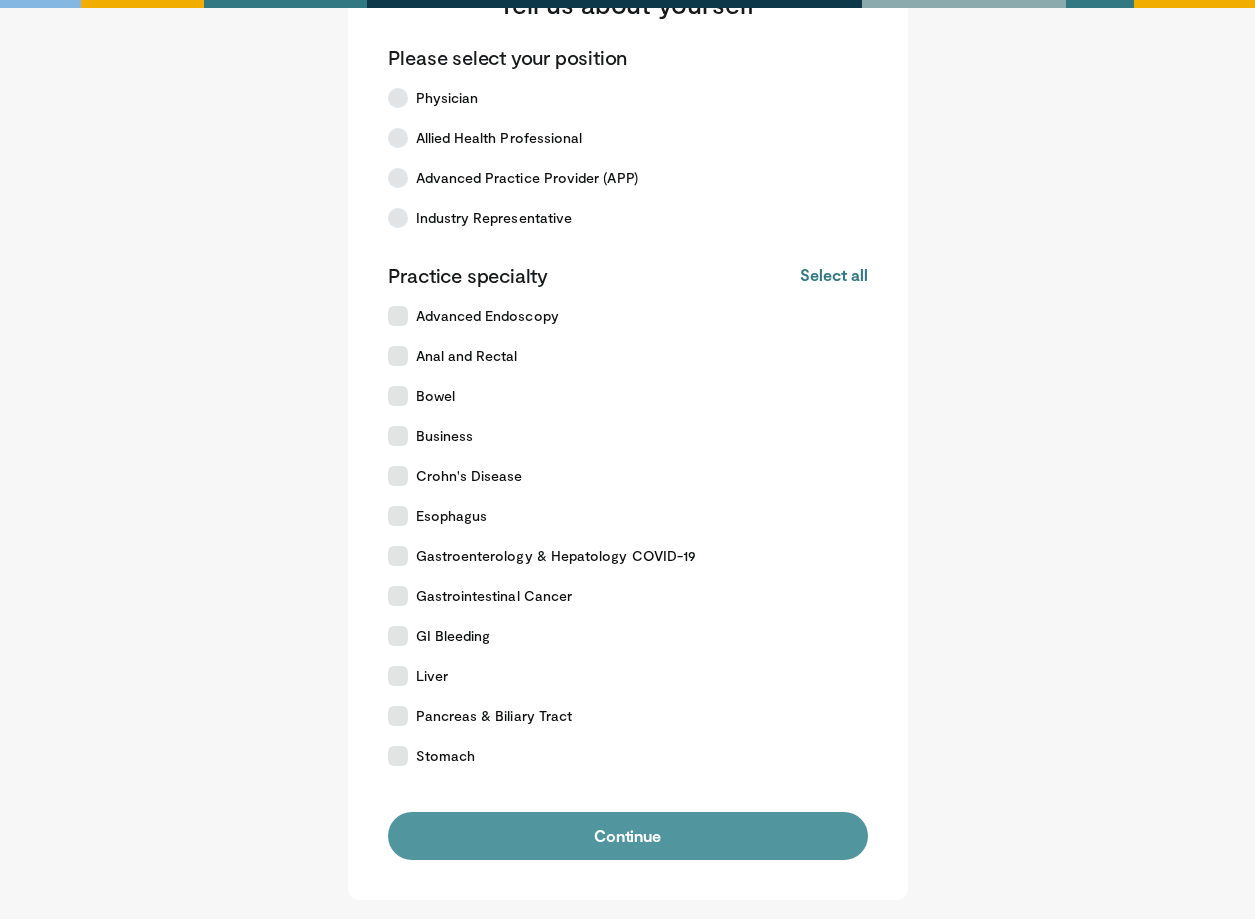 click on "Continue" at bounding box center (628, 836) 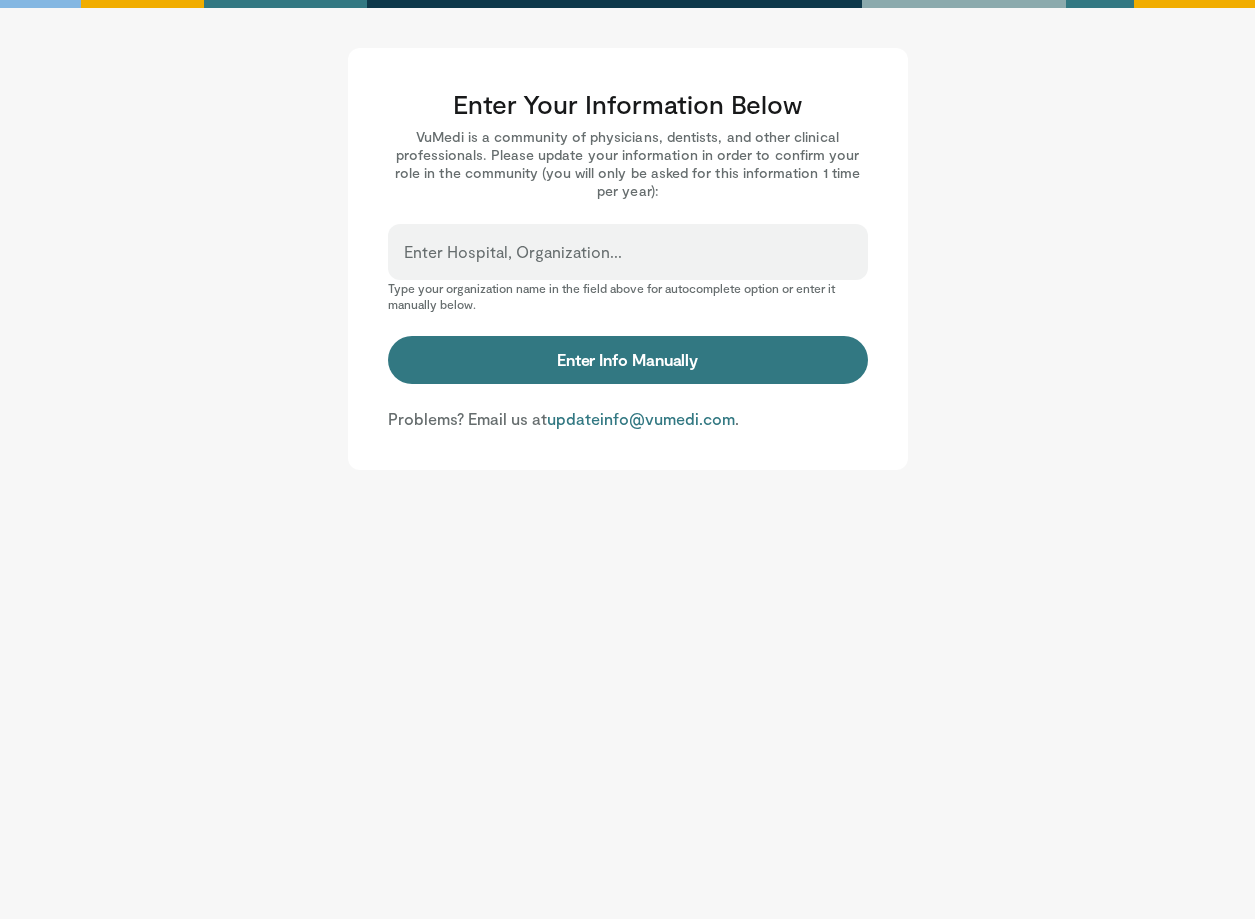 scroll, scrollTop: 0, scrollLeft: 0, axis: both 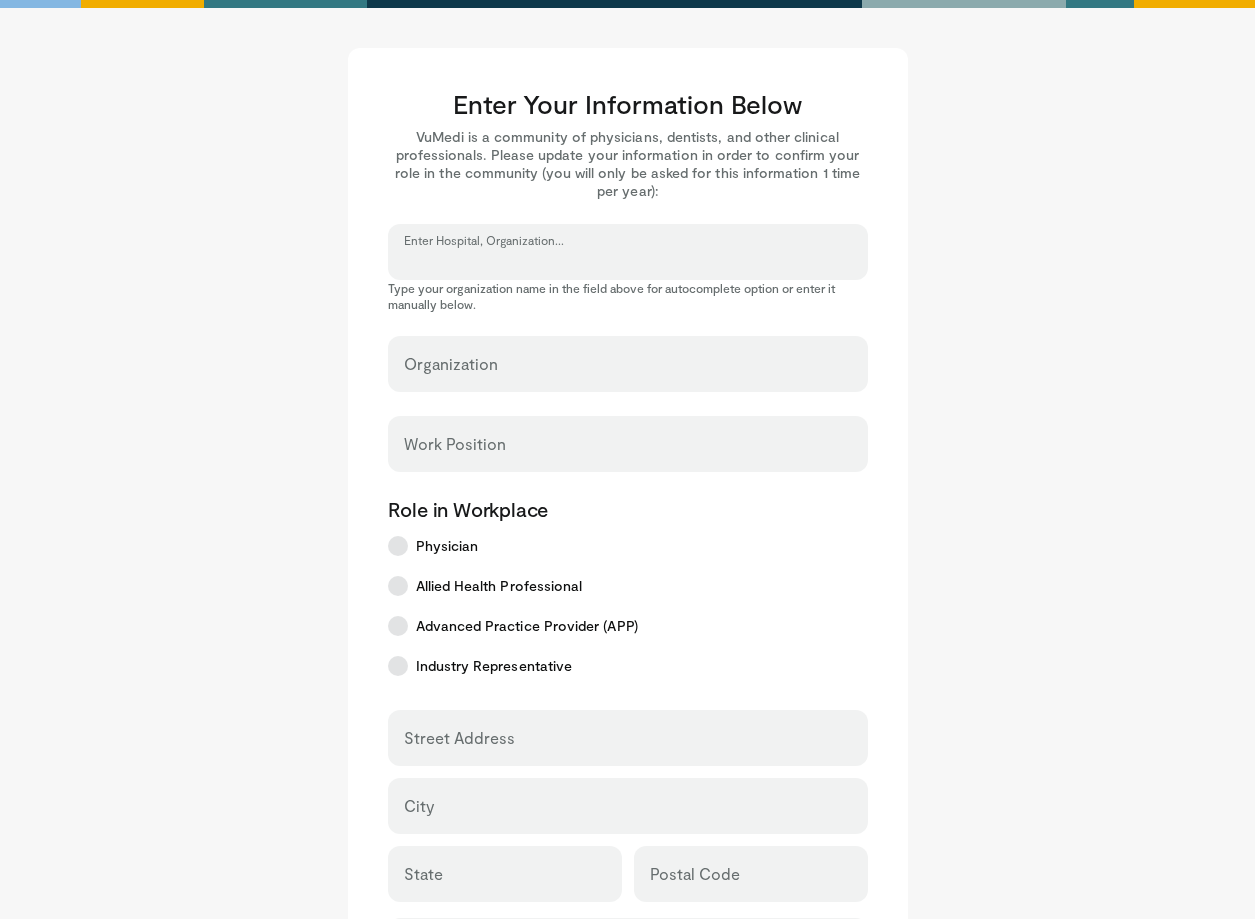 click on "Enter Hospital, Organization..." at bounding box center (628, 261) 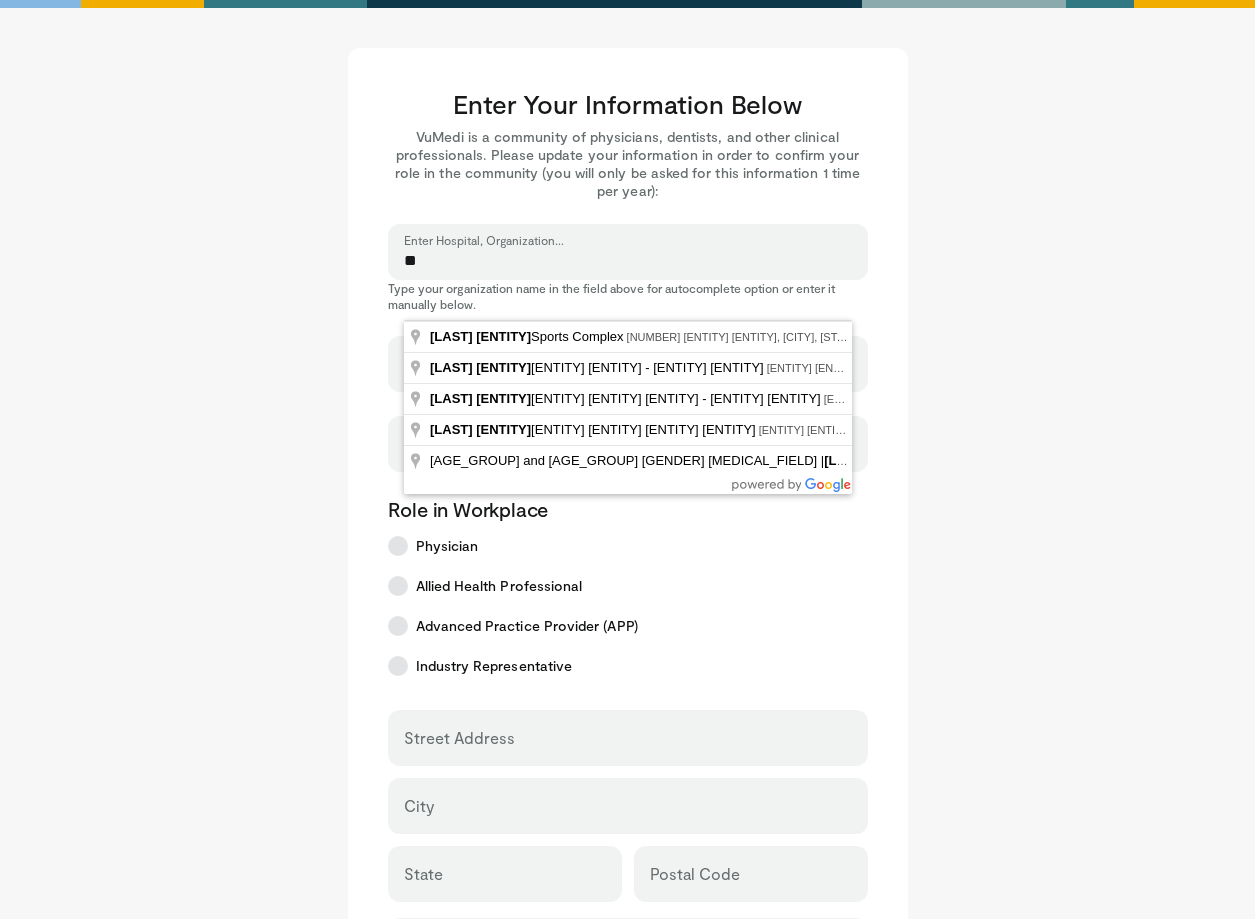 type on "*" 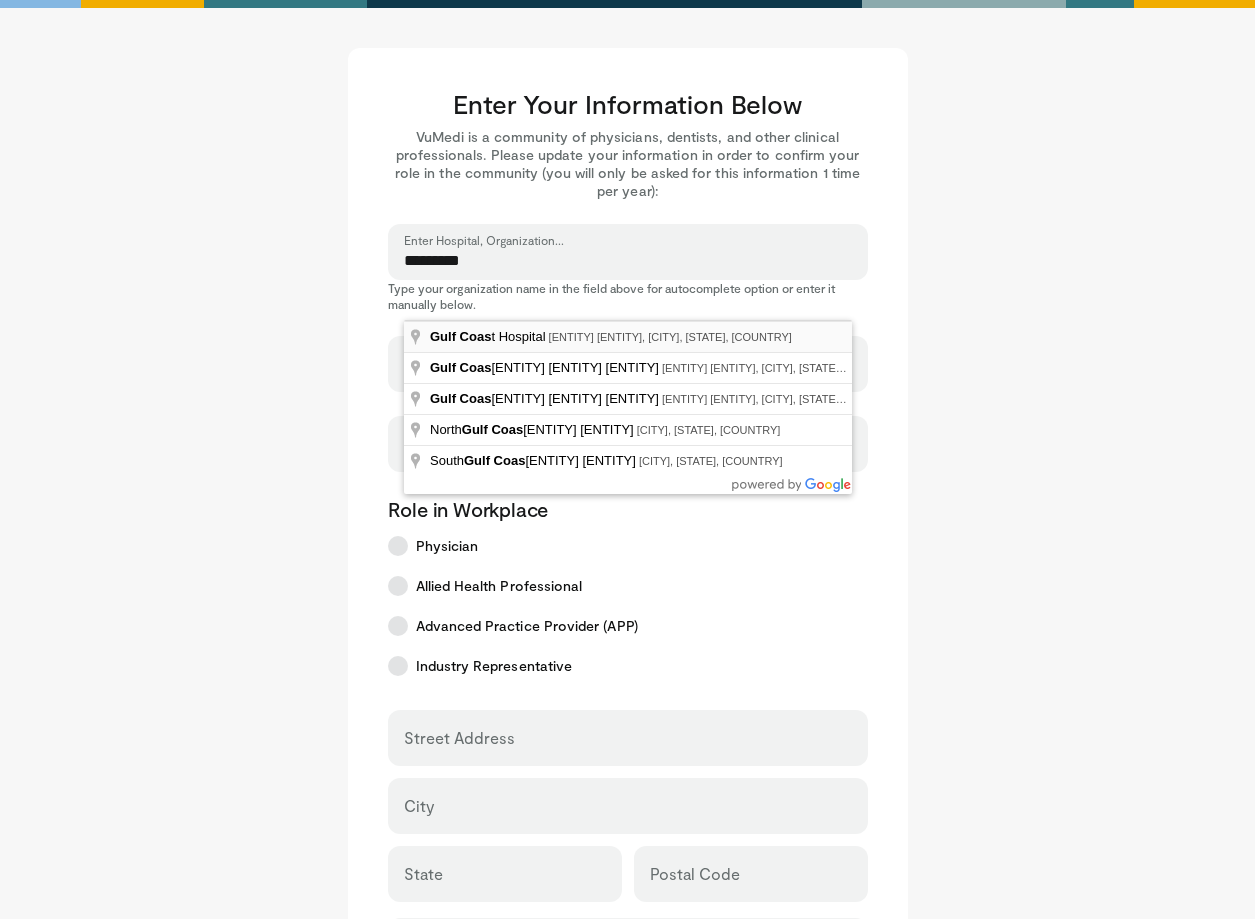 type on "**********" 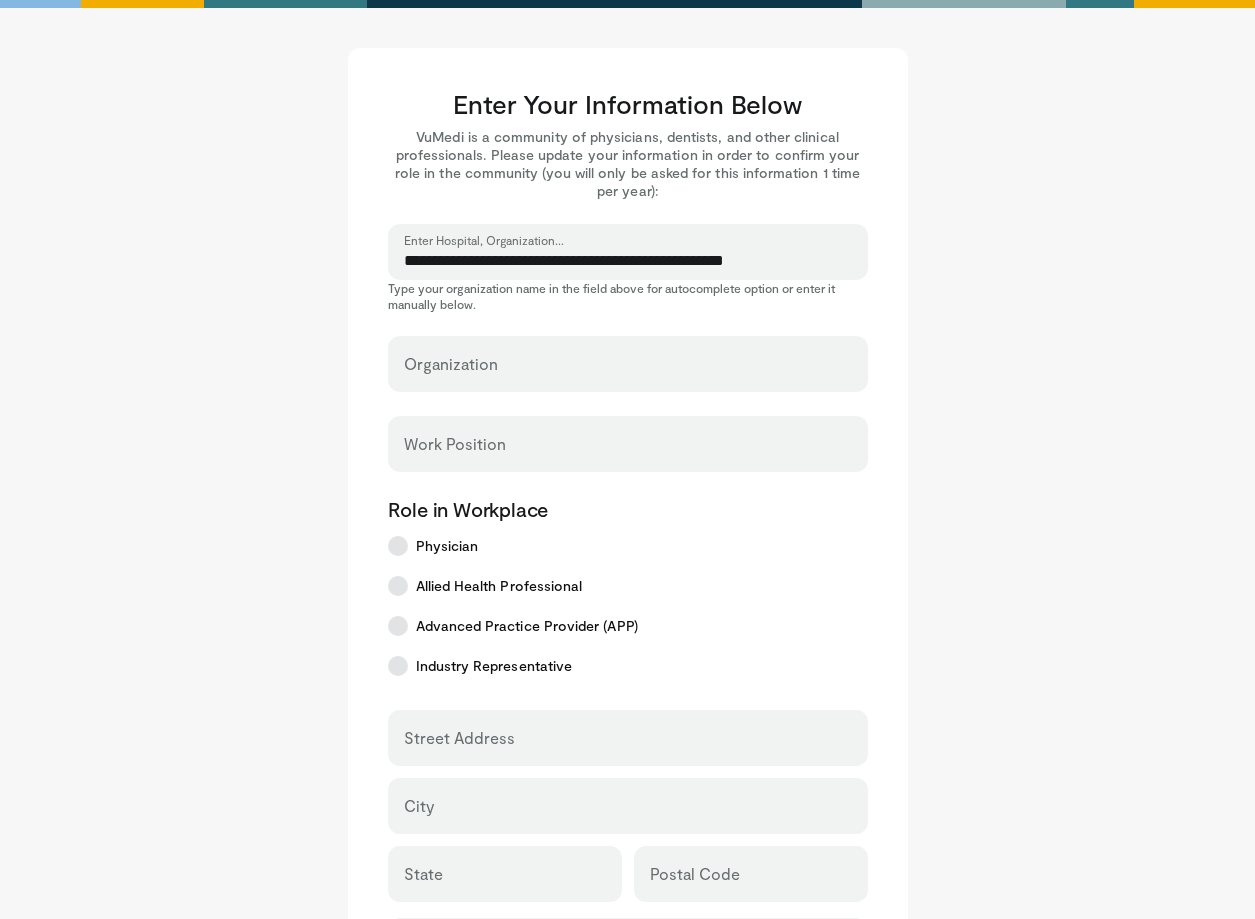 type on "**********" 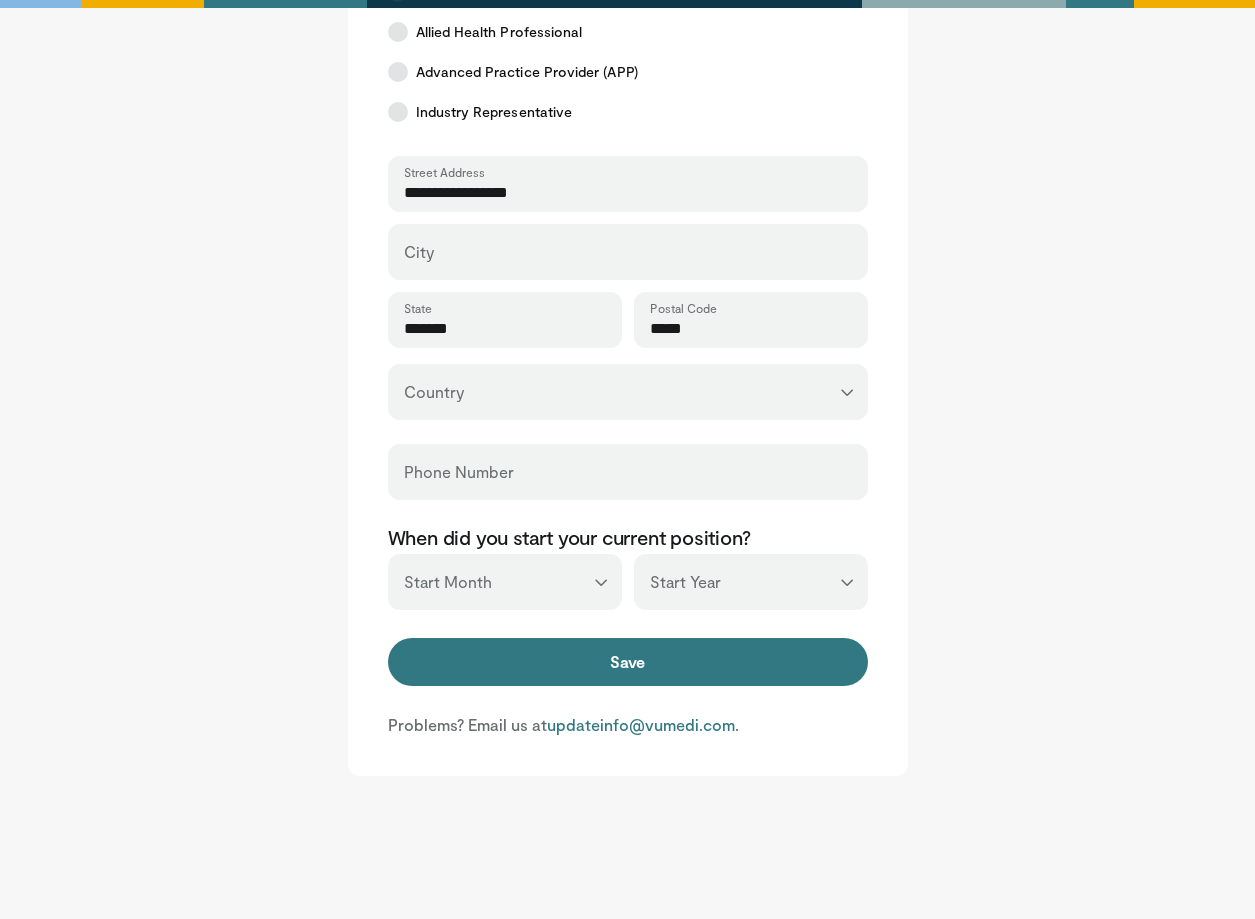 scroll, scrollTop: 600, scrollLeft: 0, axis: vertical 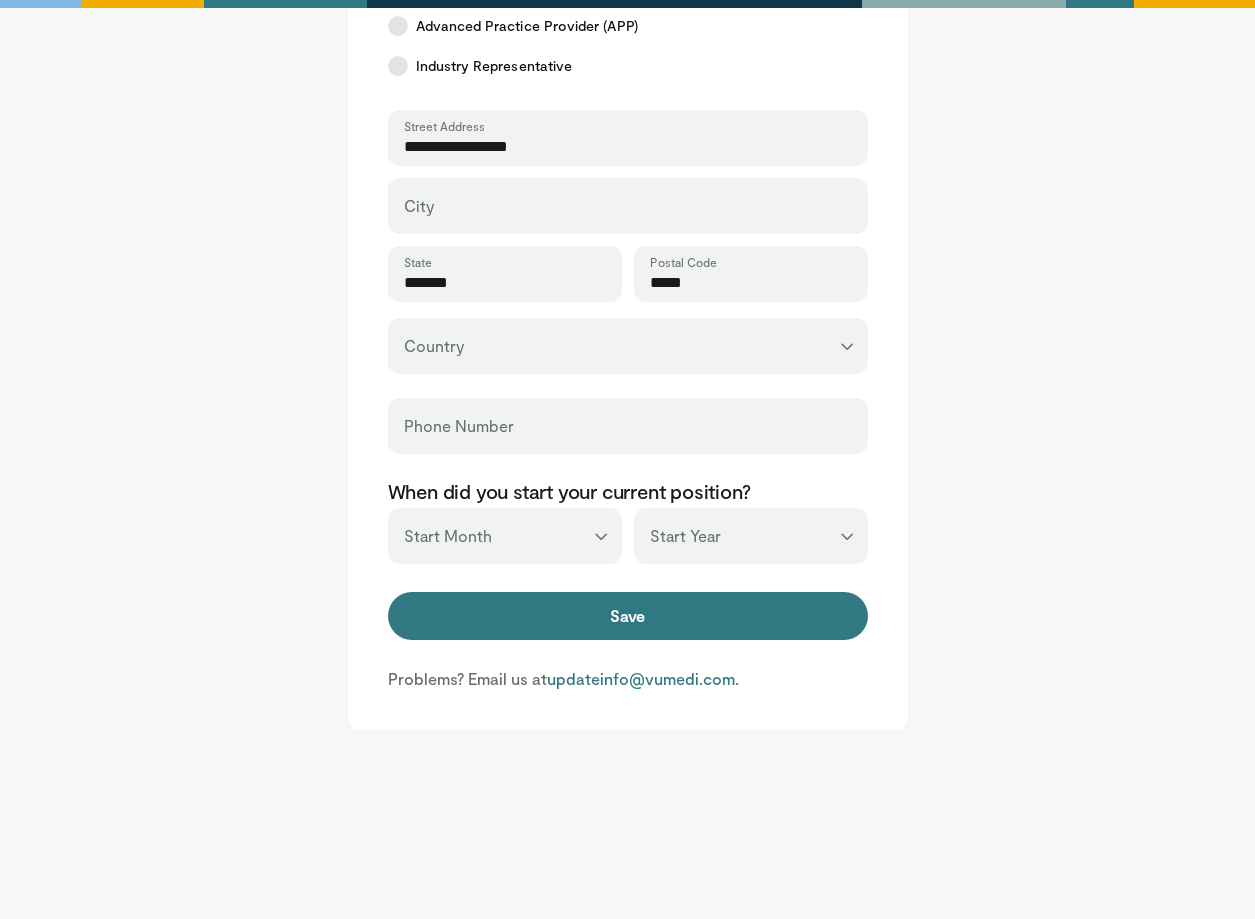 click on "***
*******
********
*****
*****
***
****
****
******
*********
*******
********
********" at bounding box center [505, 536] 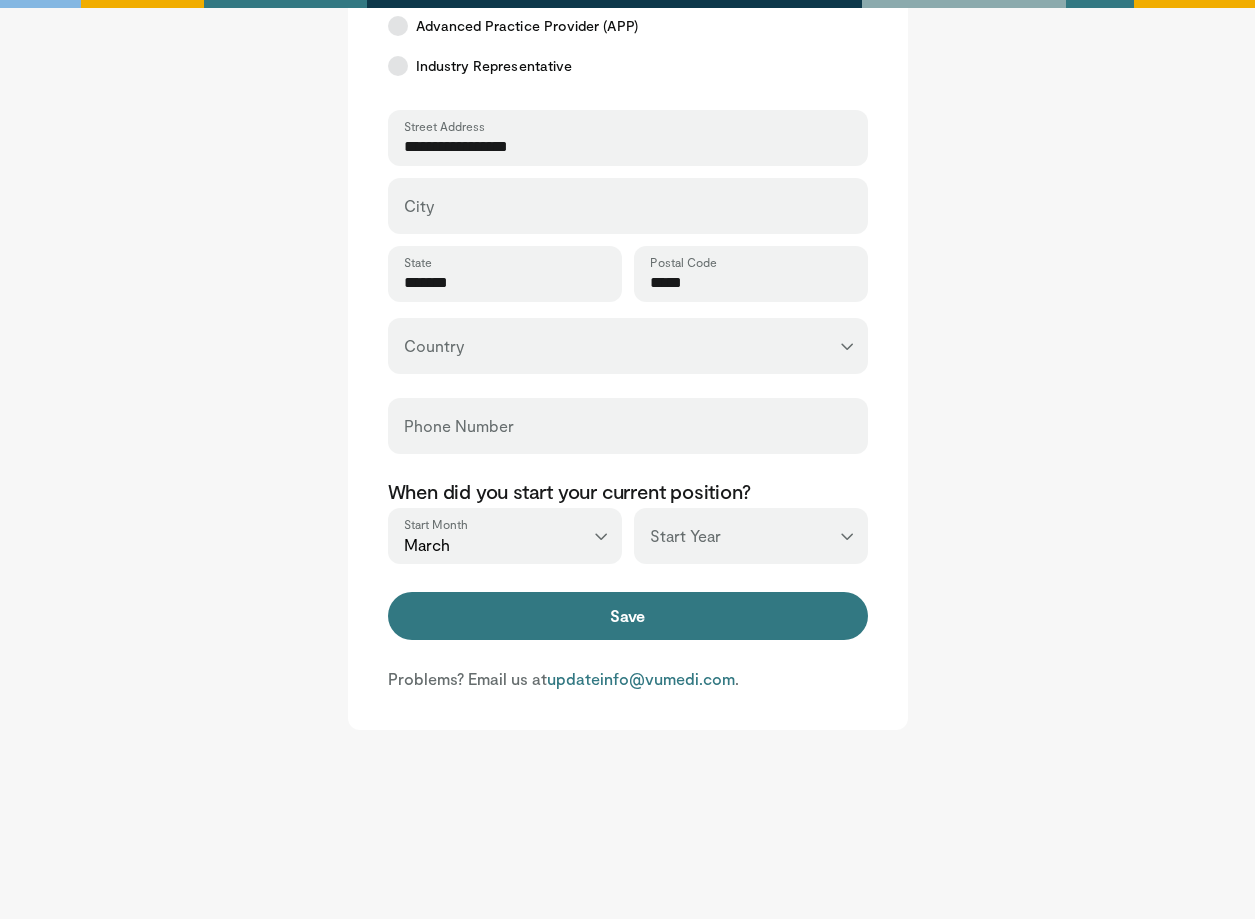 click on "***
****
****
****
****
****
****
****
****
****
****
****
****
****
****
****
****
****
****
****
****
****
****
****
****
****
****
****
****
**** **** **** **** ****" at bounding box center [751, 536] 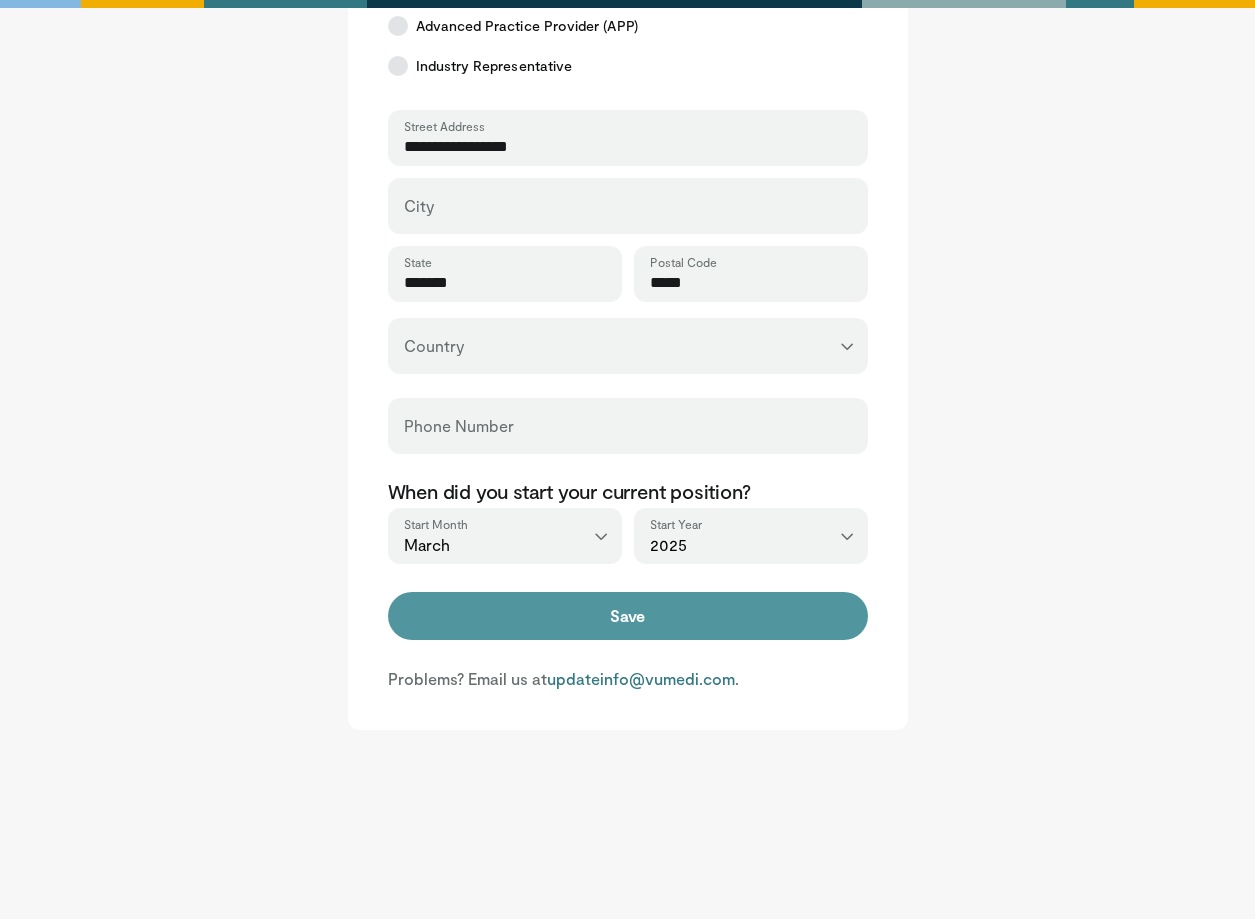 click on "Save" at bounding box center [628, 616] 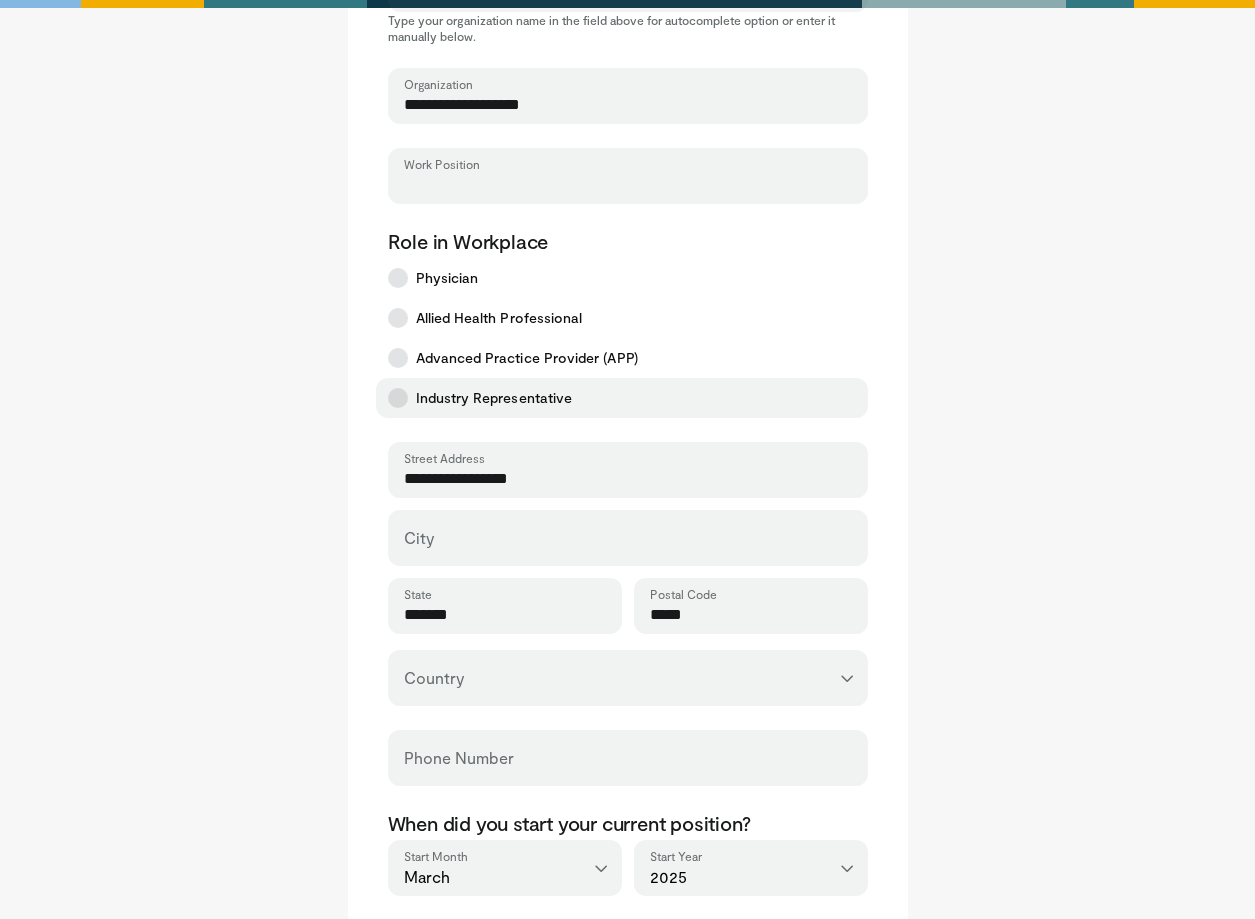 scroll, scrollTop: 0, scrollLeft: 0, axis: both 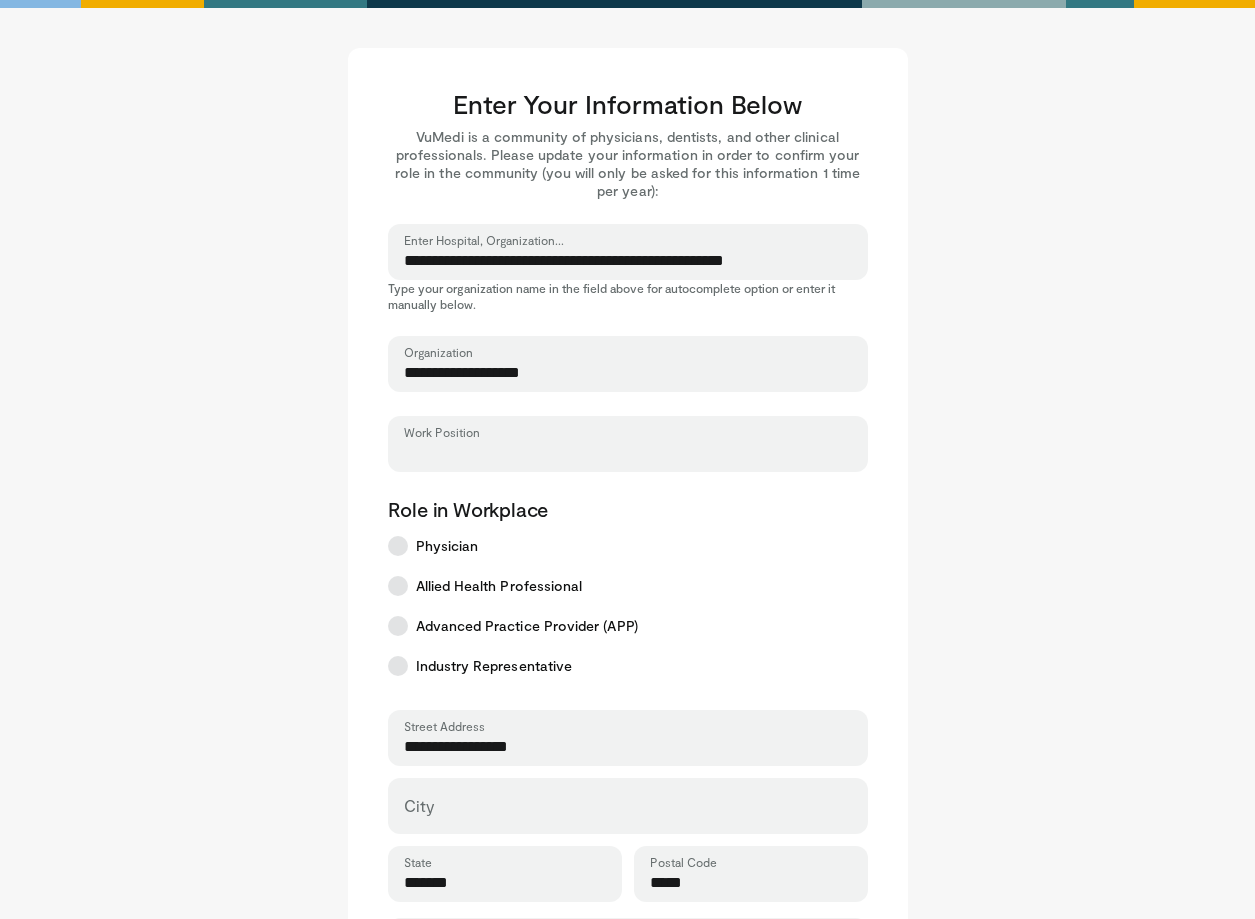 type on "*" 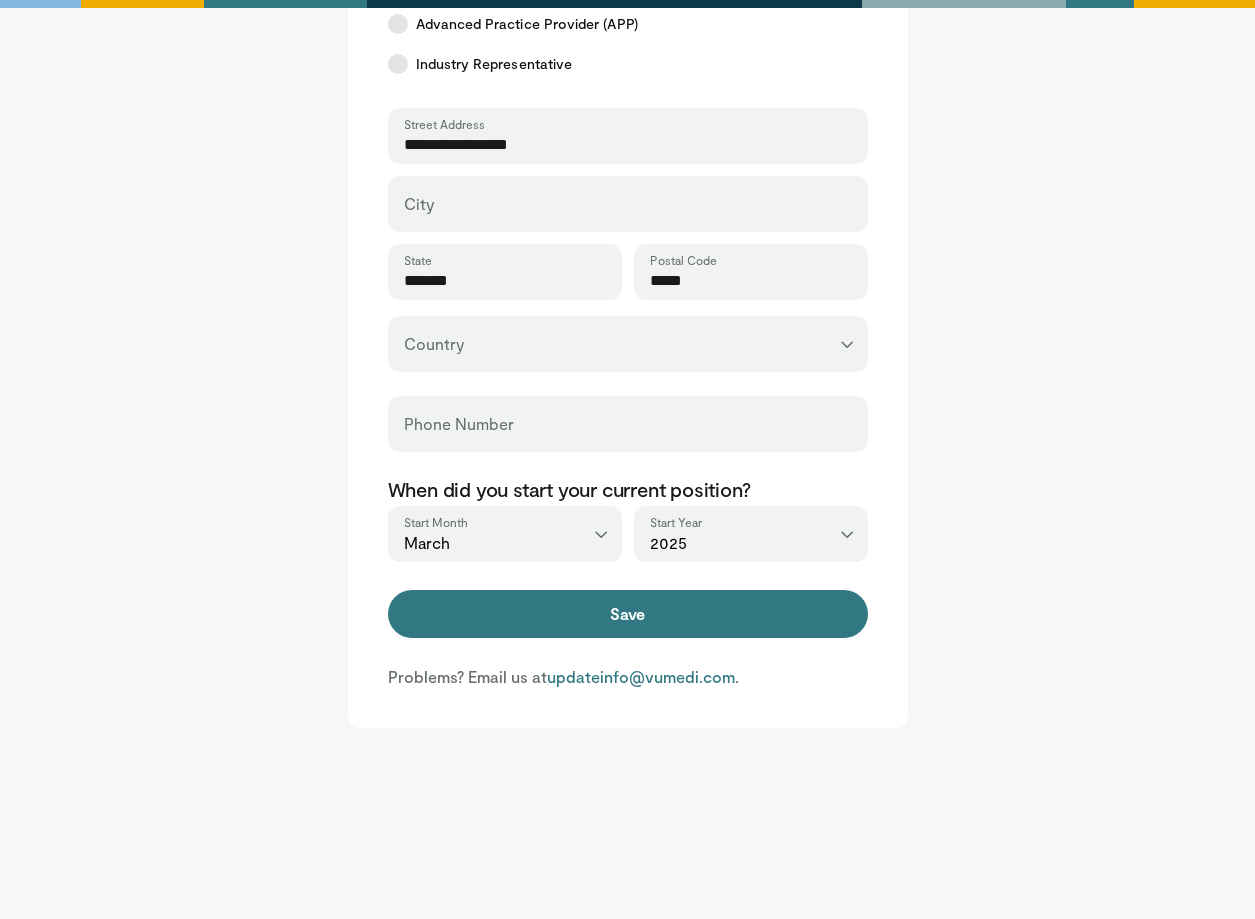 scroll, scrollTop: 609, scrollLeft: 0, axis: vertical 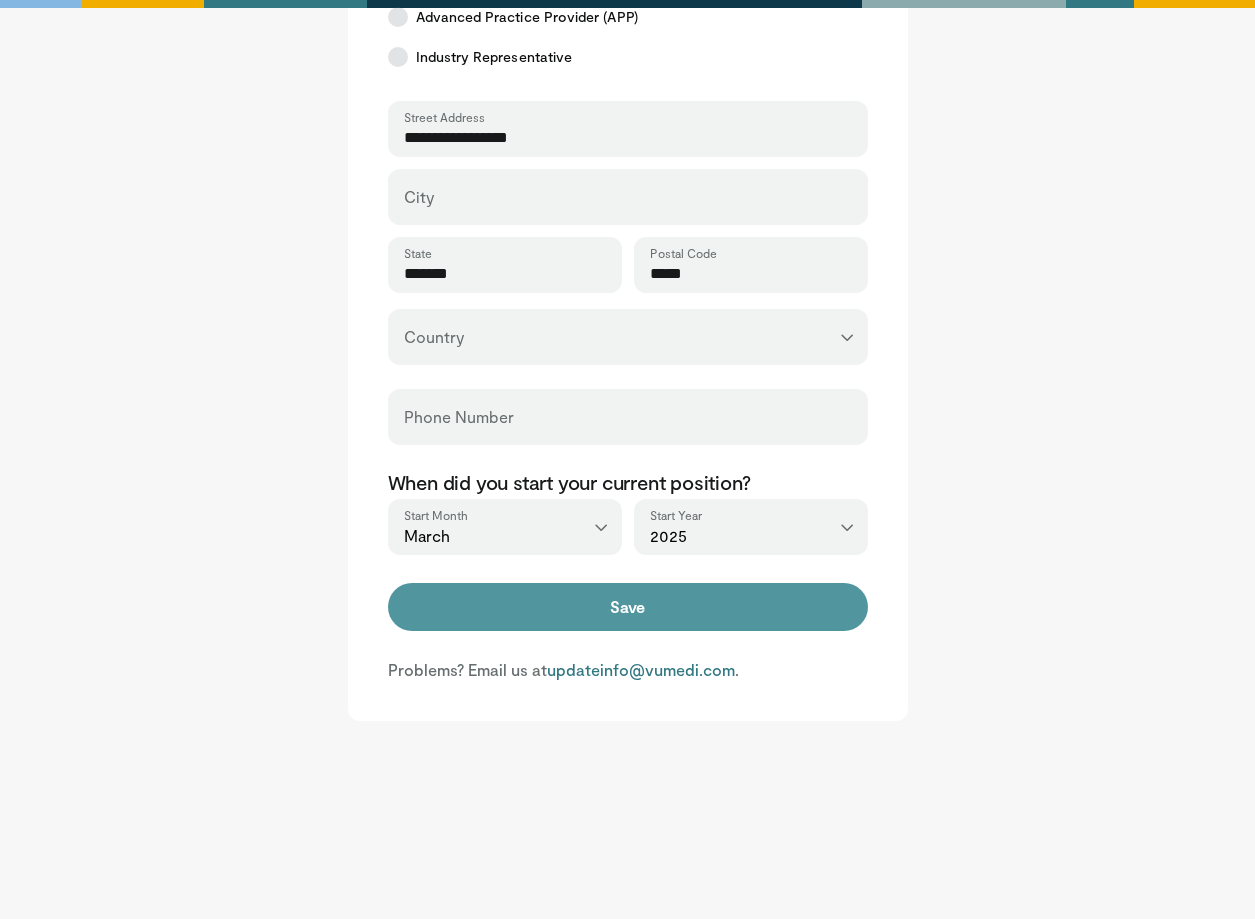 type on "**********" 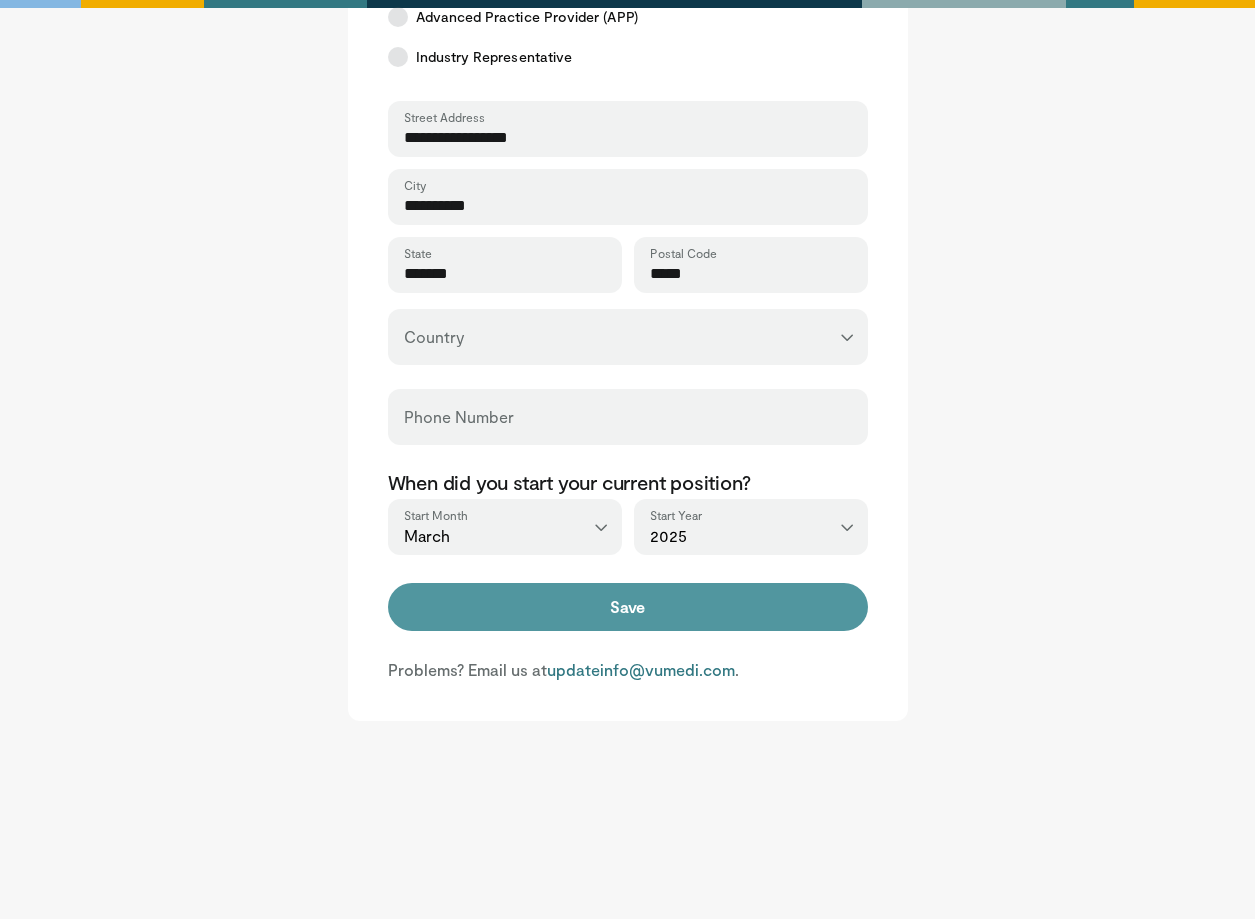 type on "**********" 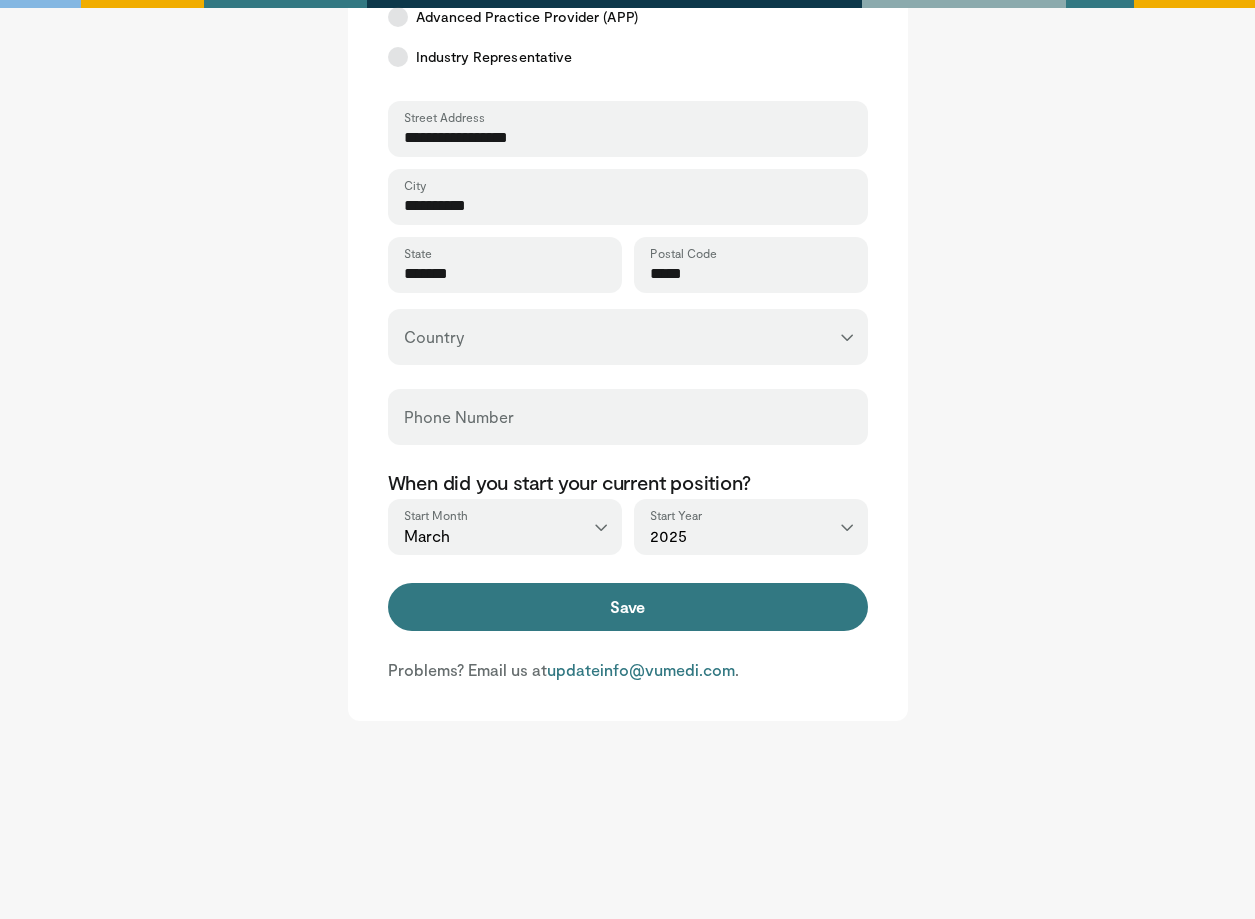 click on "**********" at bounding box center [628, 337] 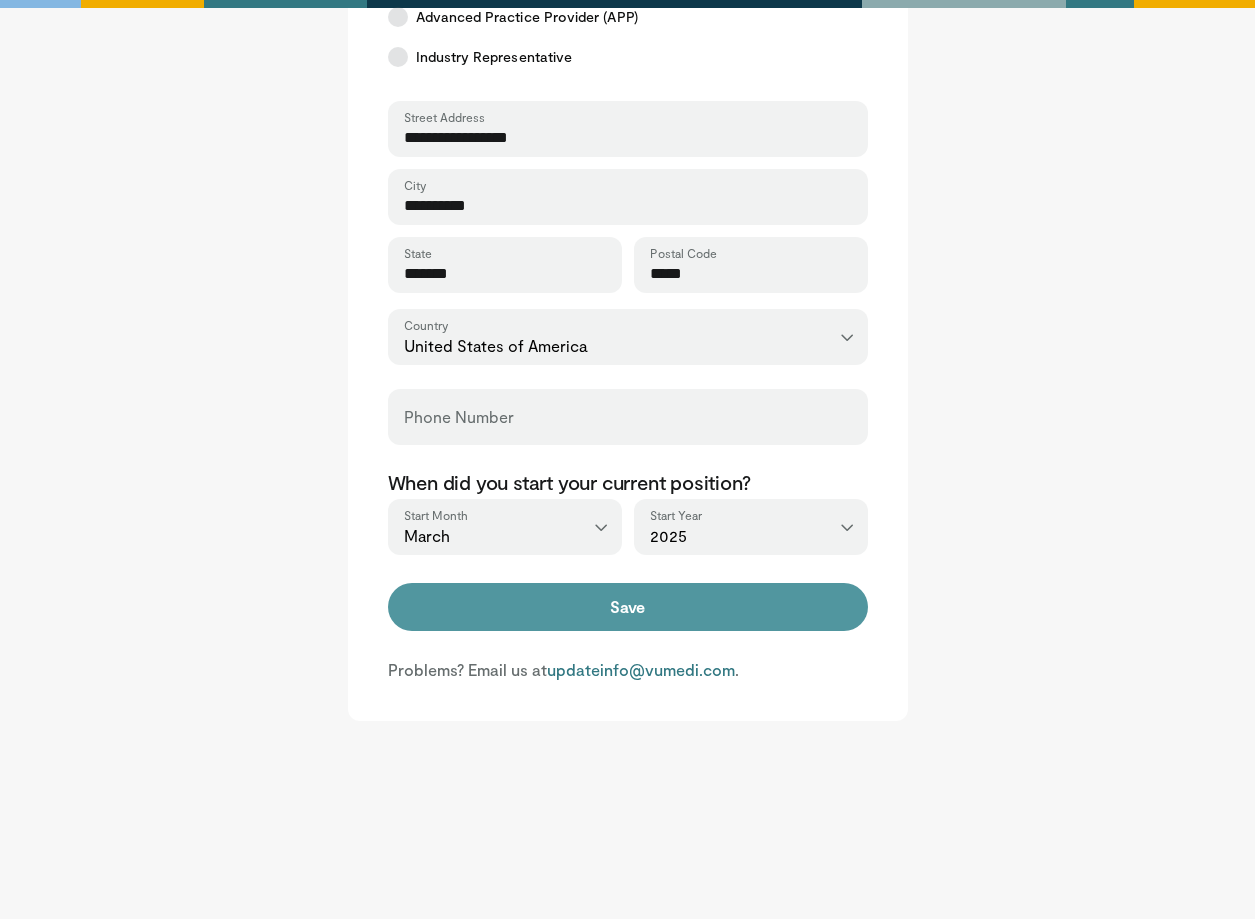 click on "Save" at bounding box center [628, 607] 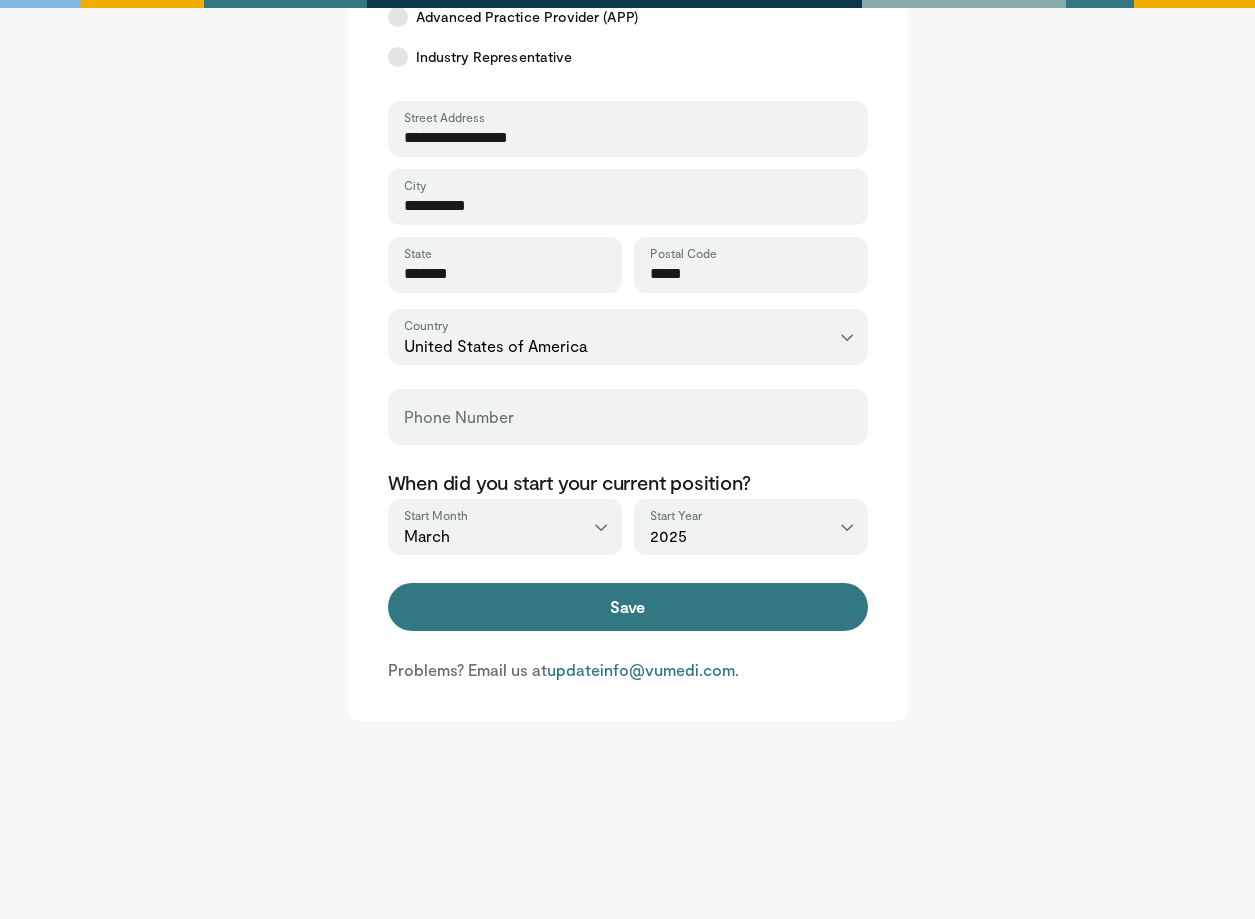 click on "Phone Number" at bounding box center [628, 417] 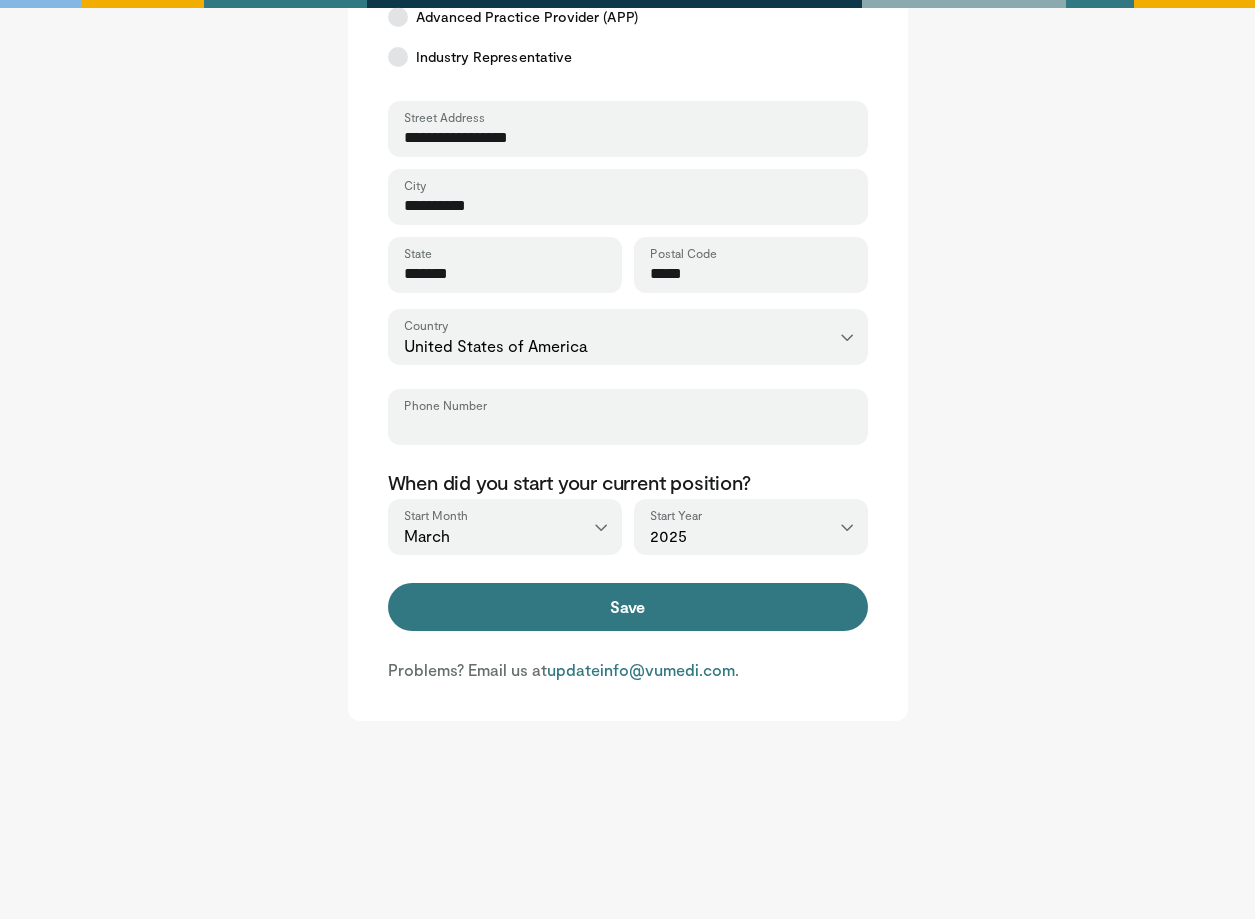 click on "Phone Number" at bounding box center [628, 426] 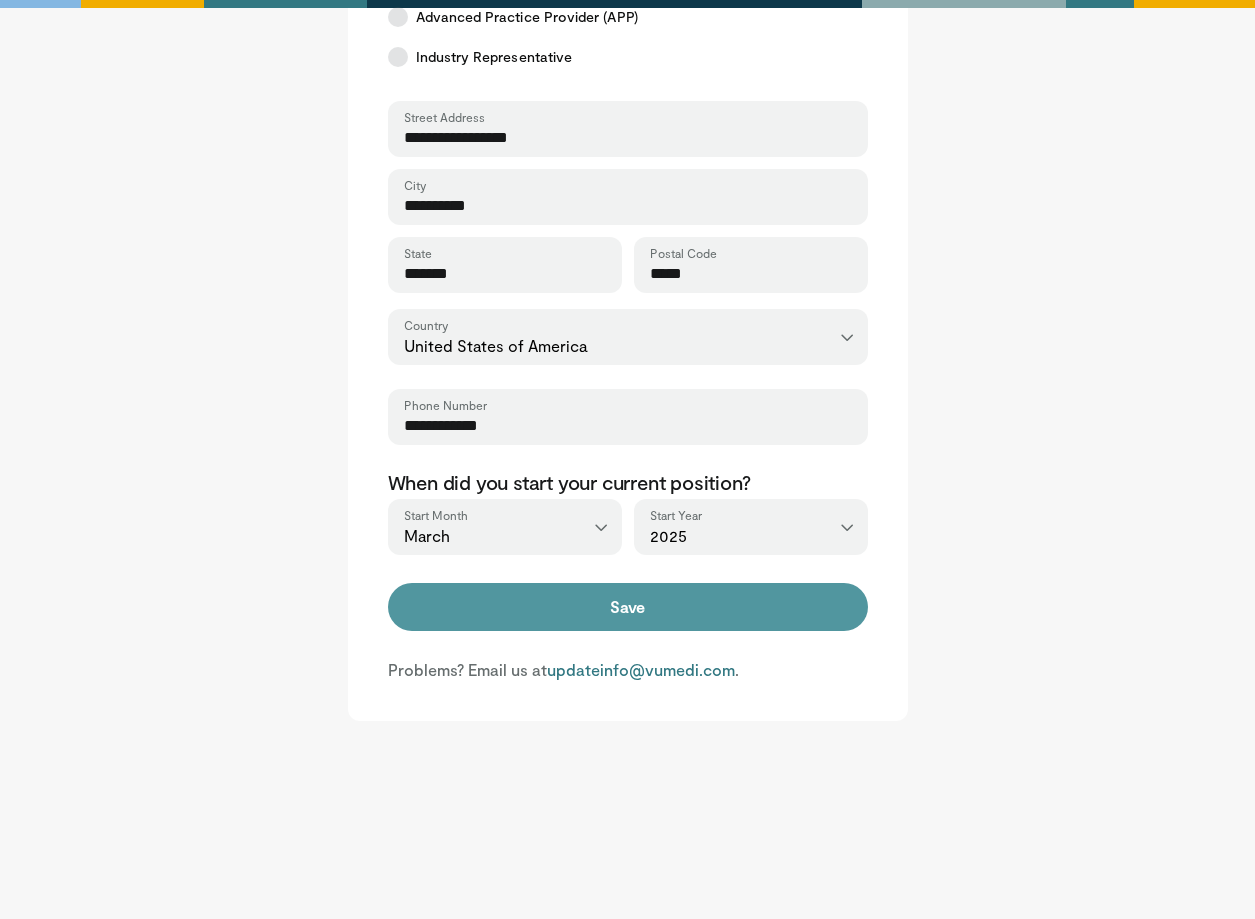type on "**********" 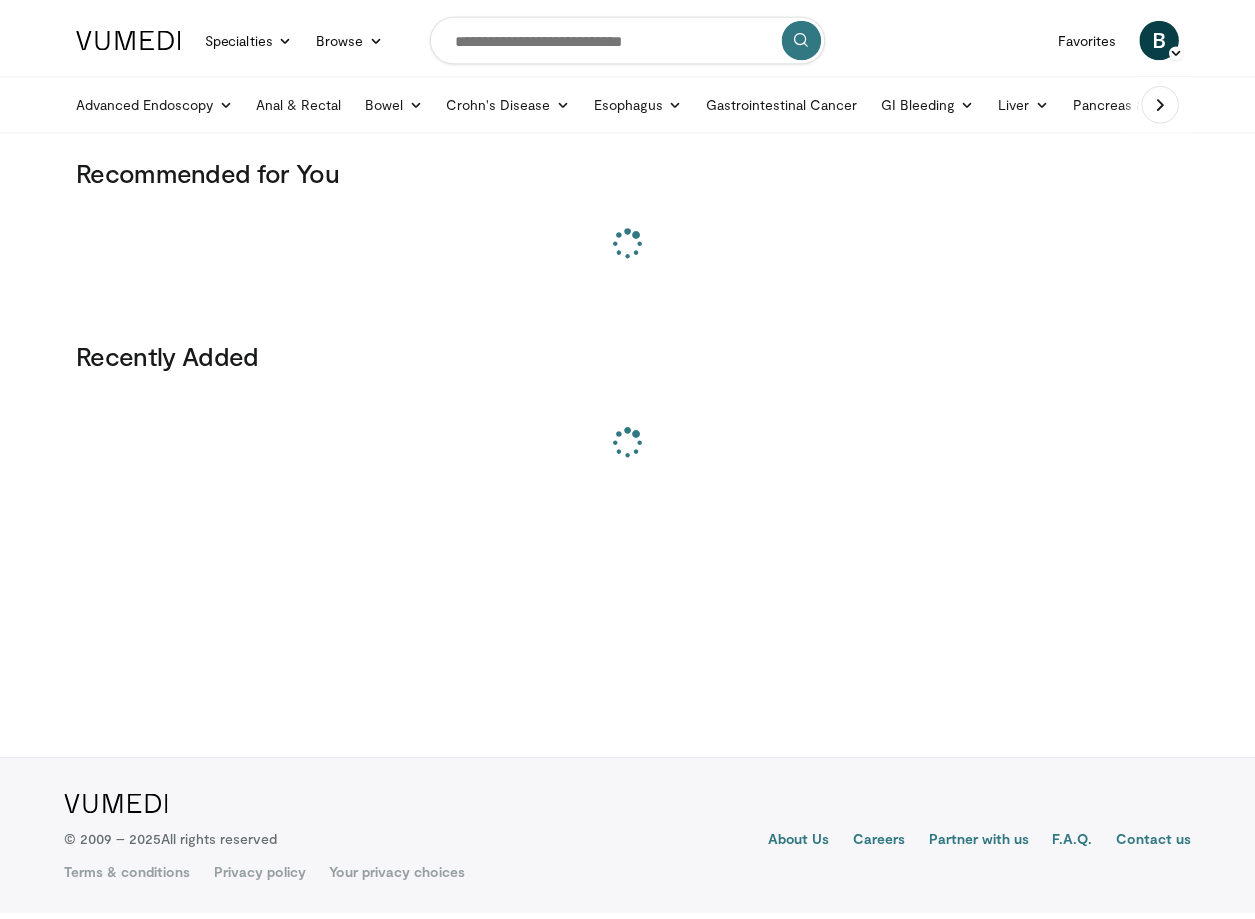 scroll, scrollTop: 0, scrollLeft: 0, axis: both 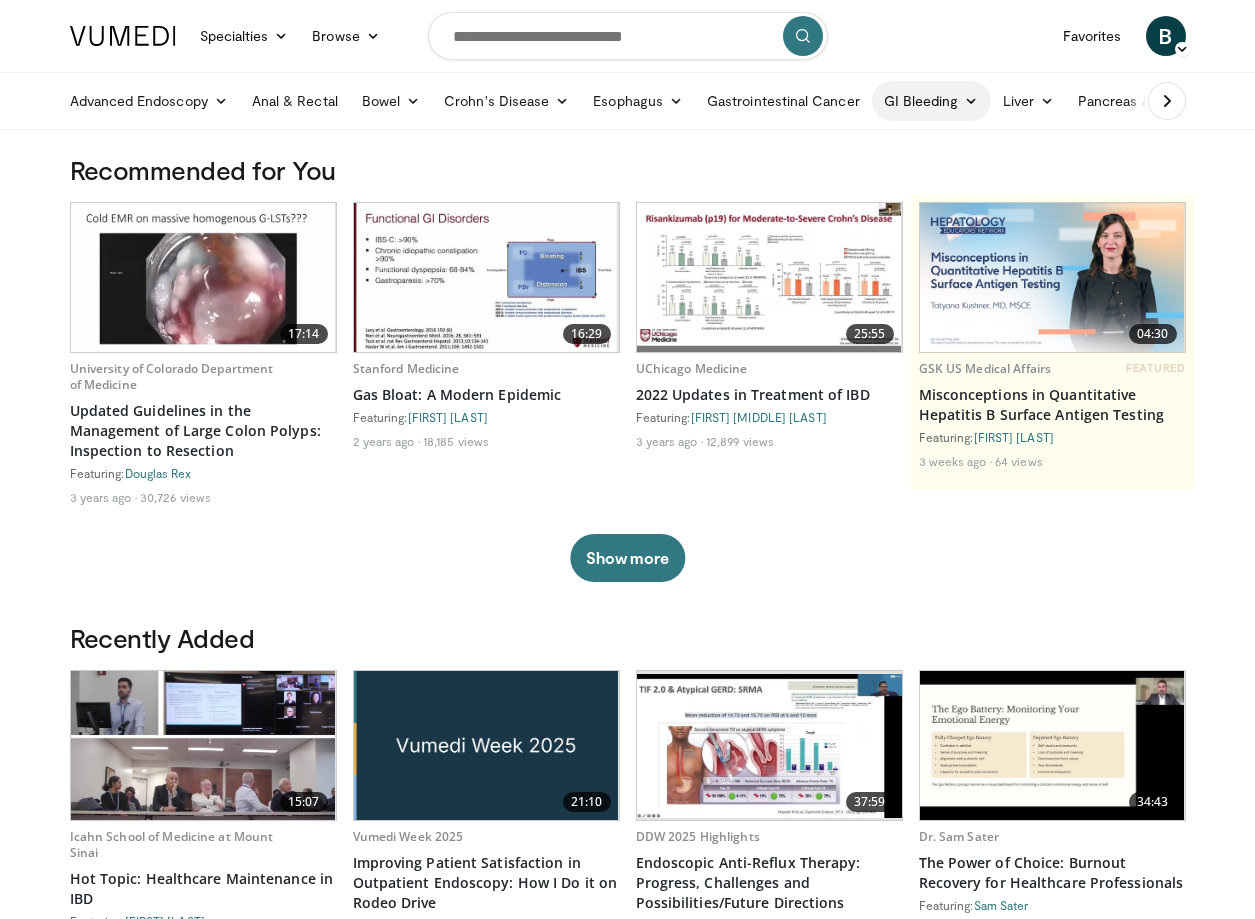 click at bounding box center [971, 101] 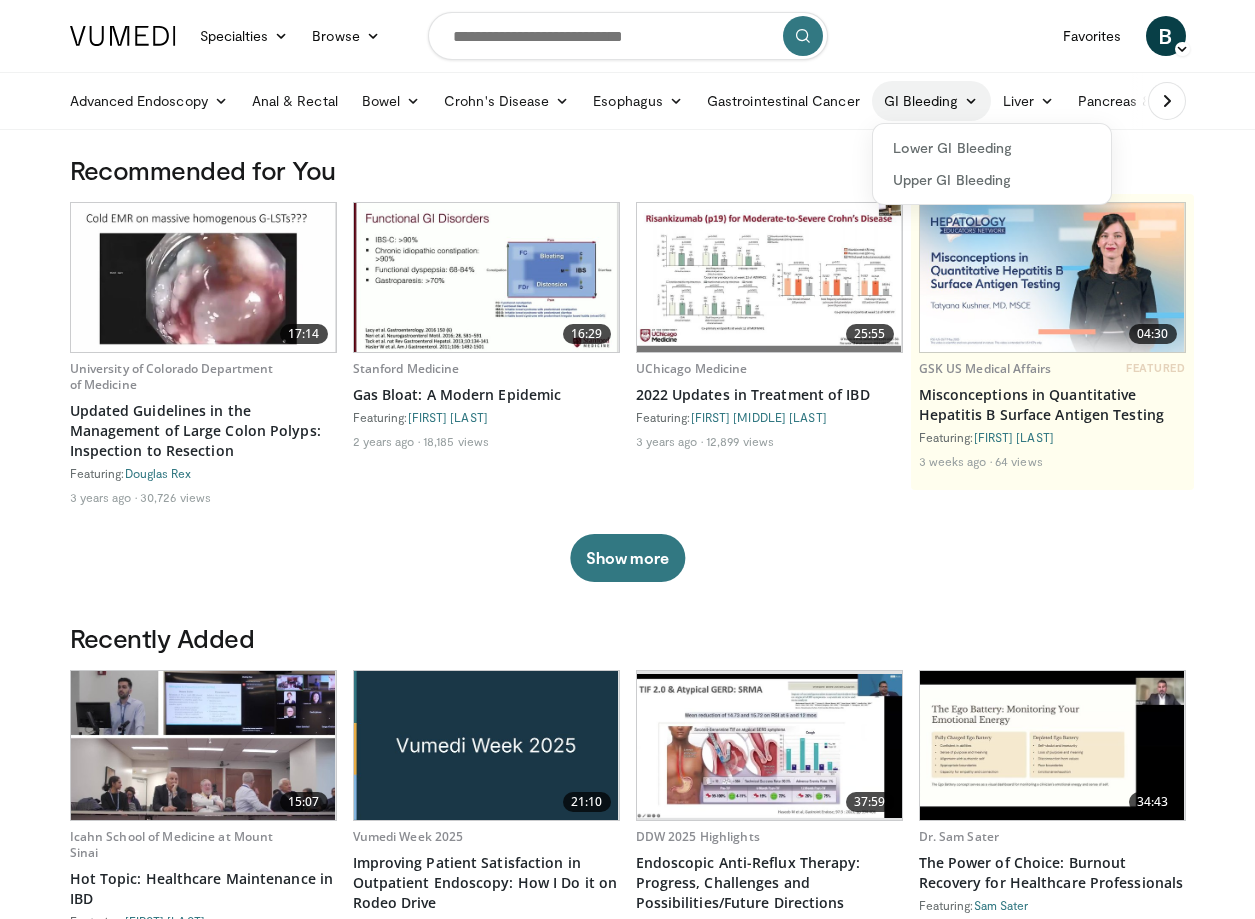 click at bounding box center [971, 101] 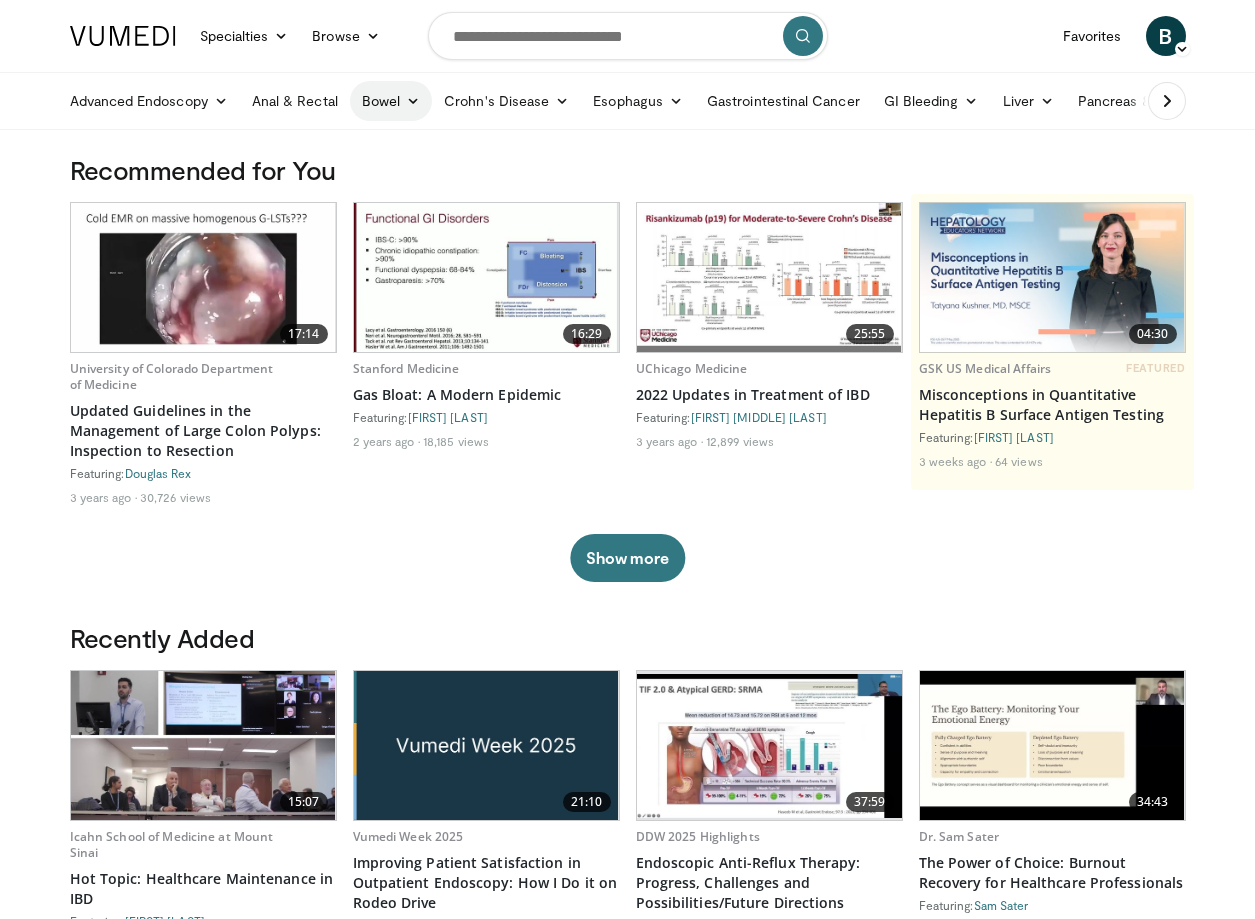 click at bounding box center (413, 101) 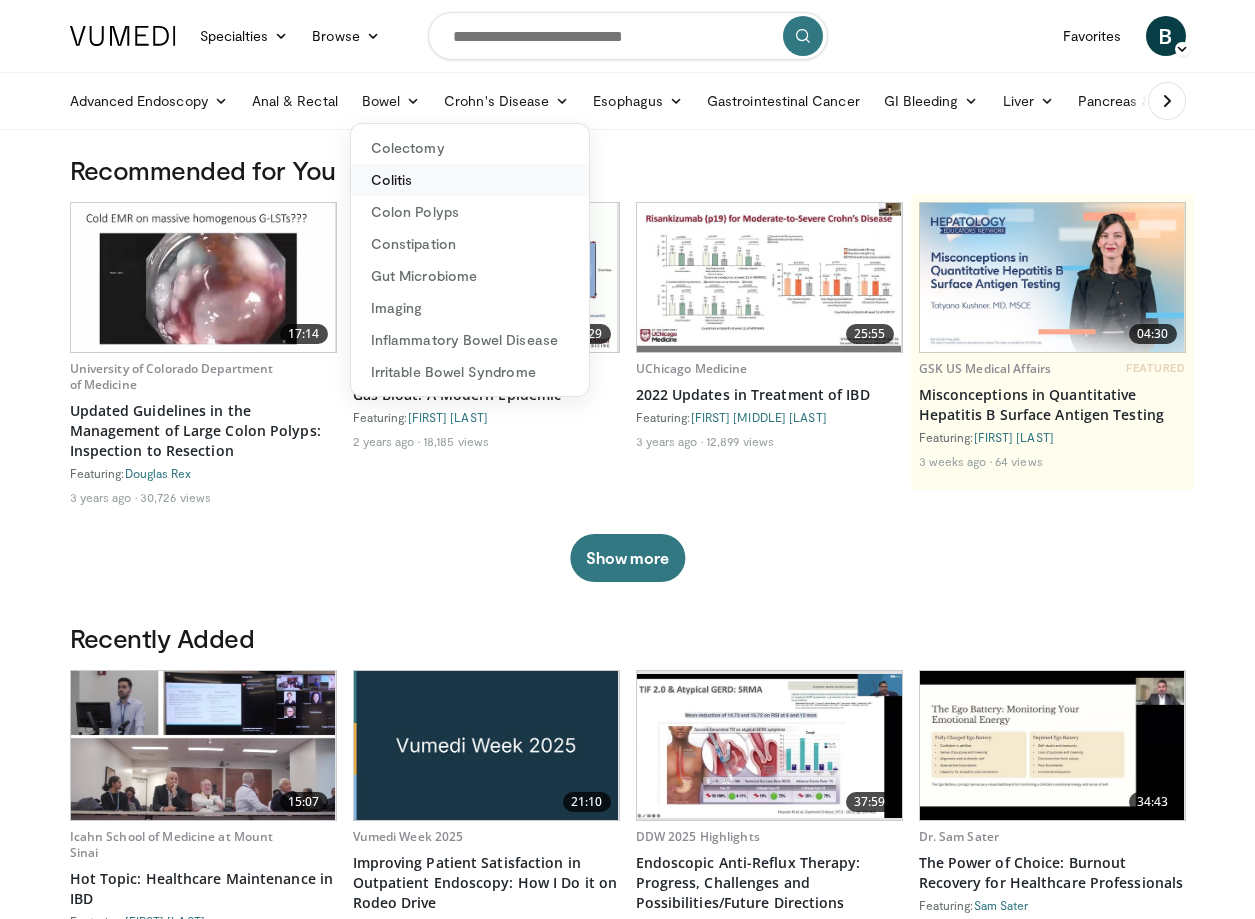 click on "Colitis" at bounding box center (470, 180) 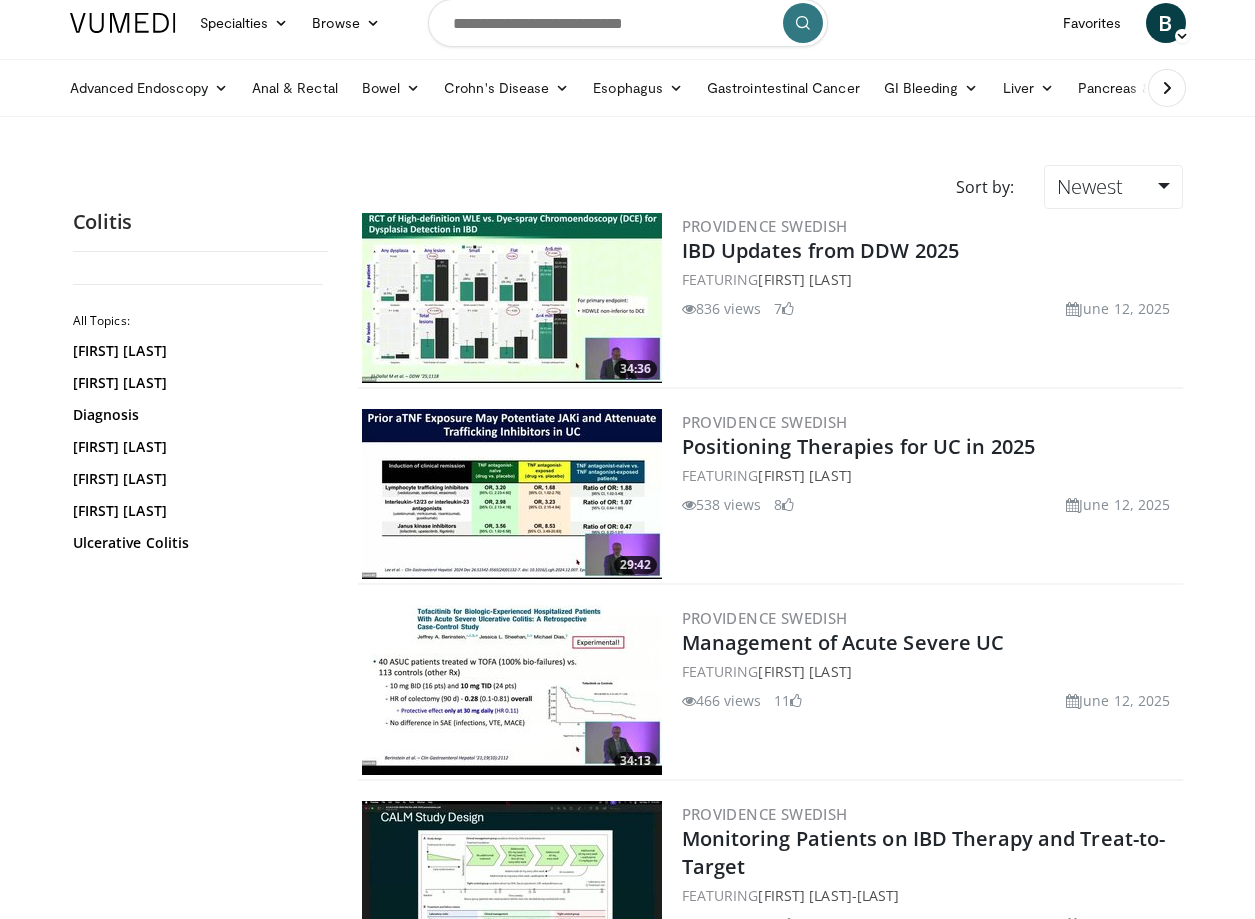 scroll, scrollTop: 0, scrollLeft: 0, axis: both 